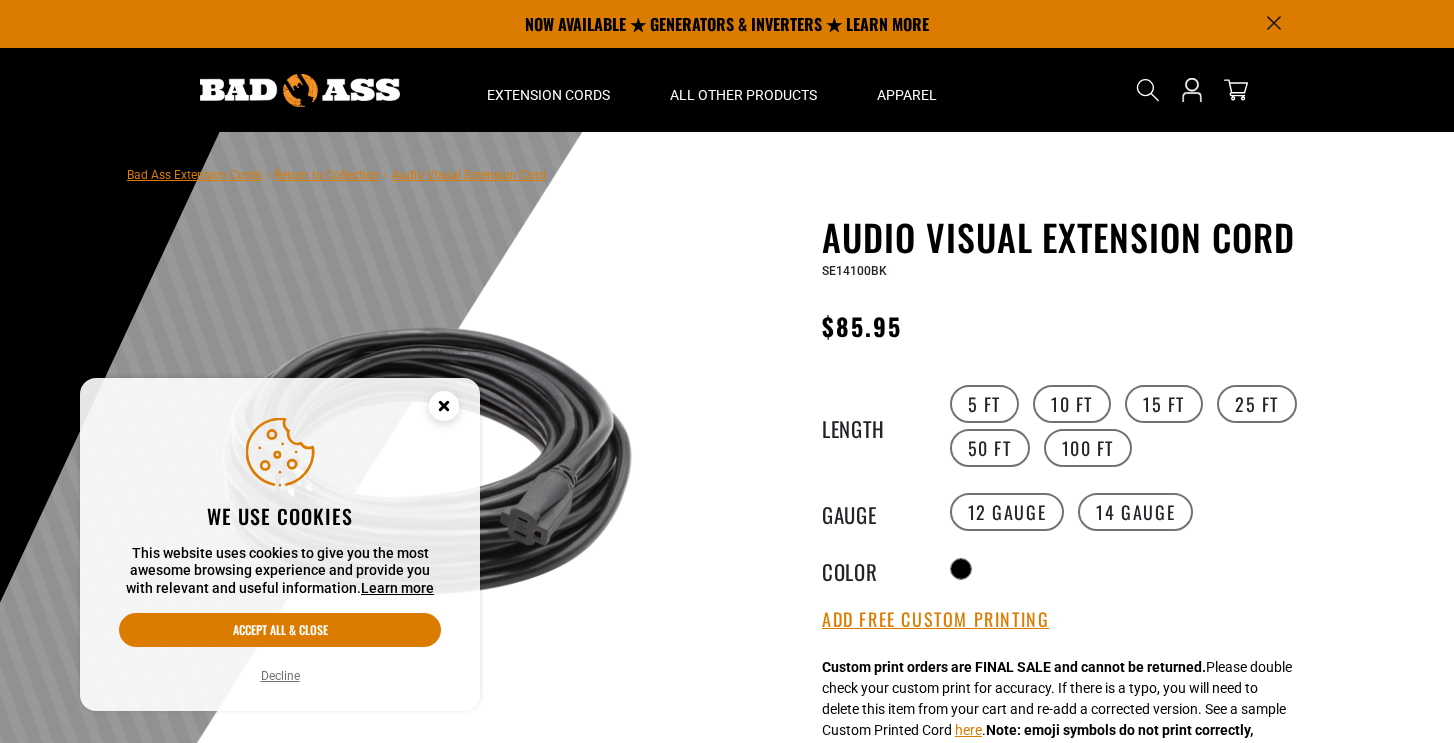 scroll, scrollTop: 0, scrollLeft: 0, axis: both 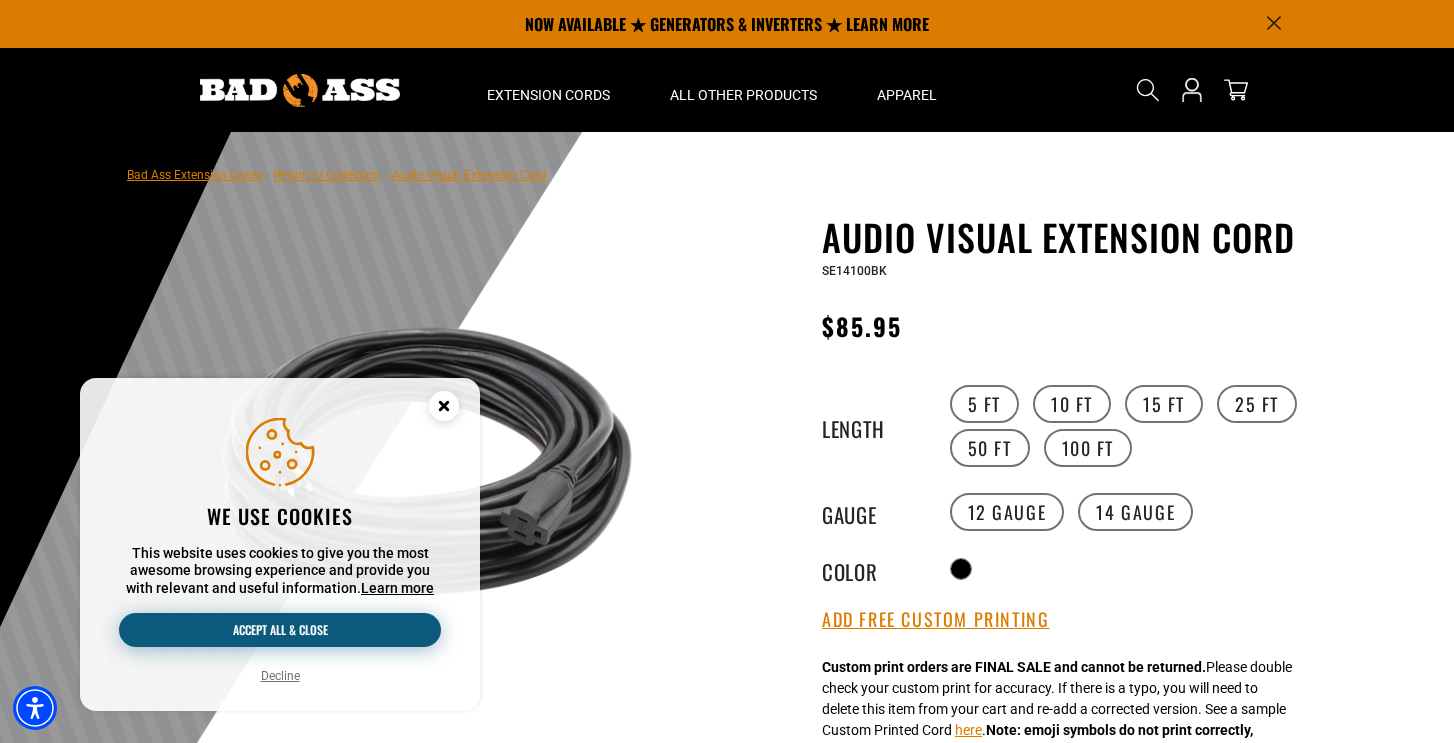 click on "Accept all & close" at bounding box center [280, 630] 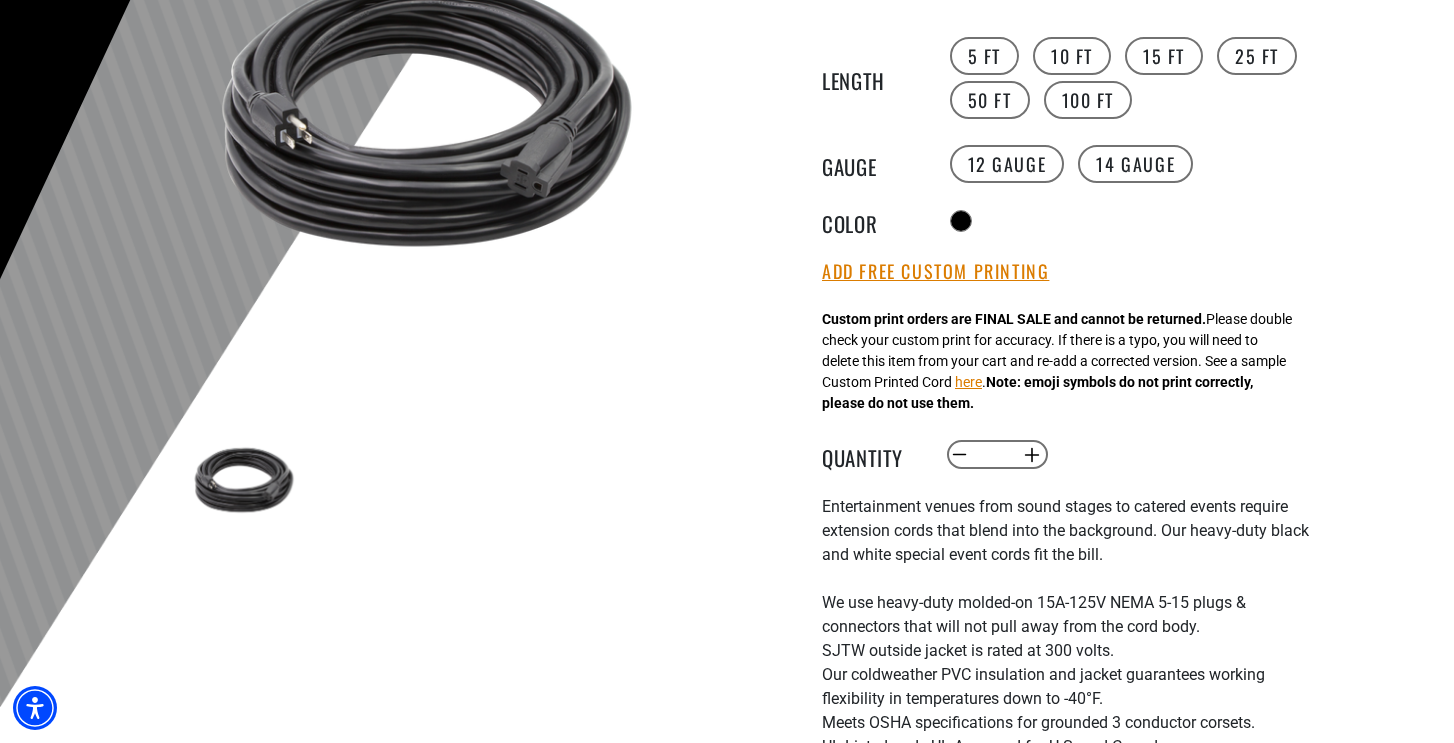 scroll, scrollTop: 354, scrollLeft: 0, axis: vertical 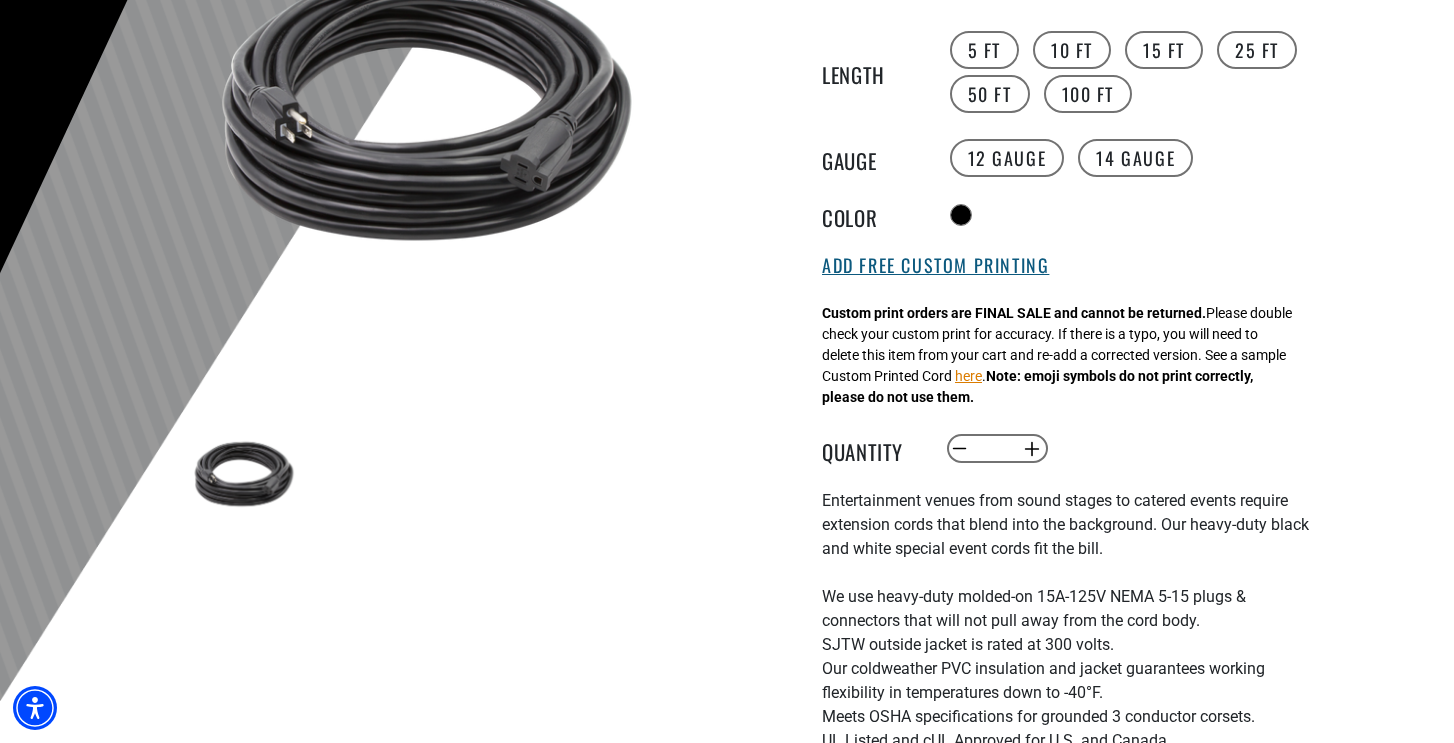 click on "Add Free Custom Printing" at bounding box center (935, 266) 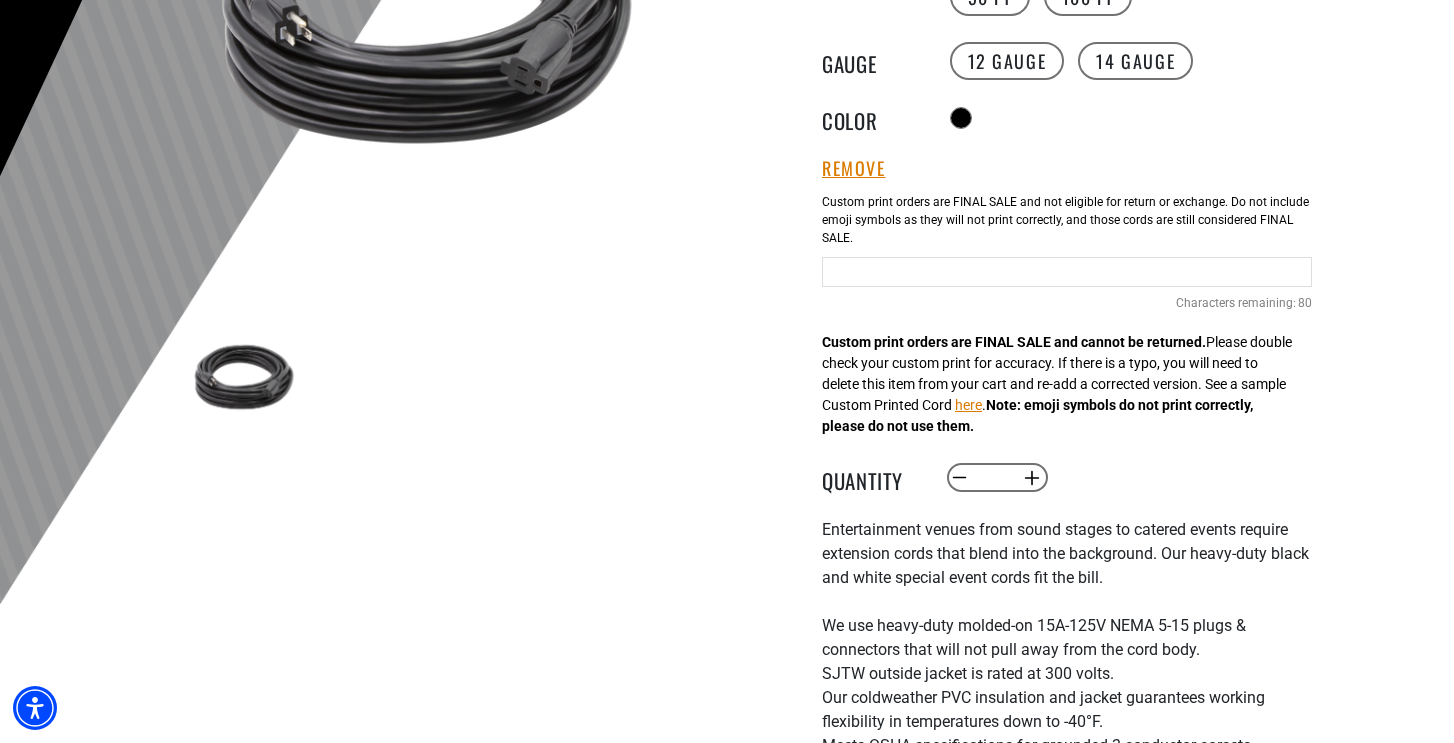 scroll, scrollTop: 670, scrollLeft: 0, axis: vertical 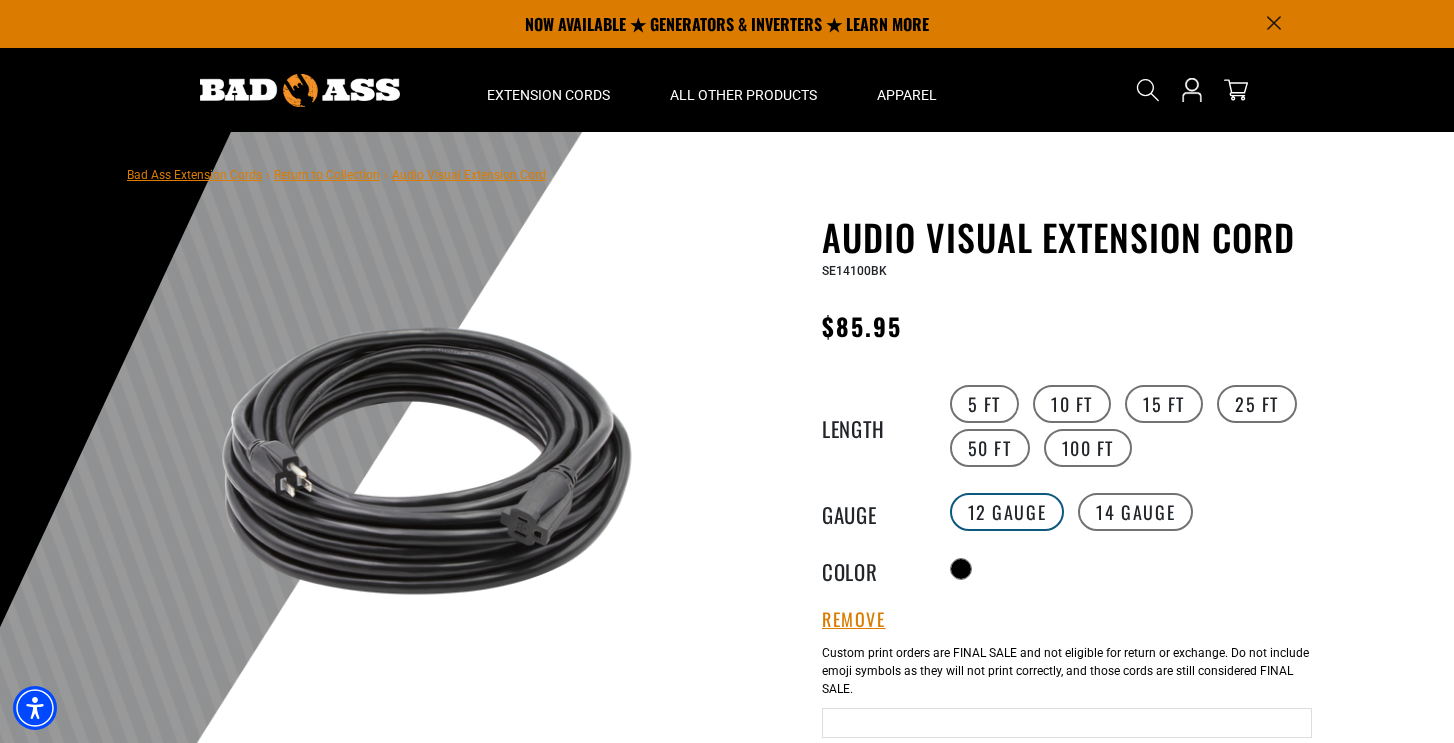 click on "12 Gauge" at bounding box center [1007, 512] 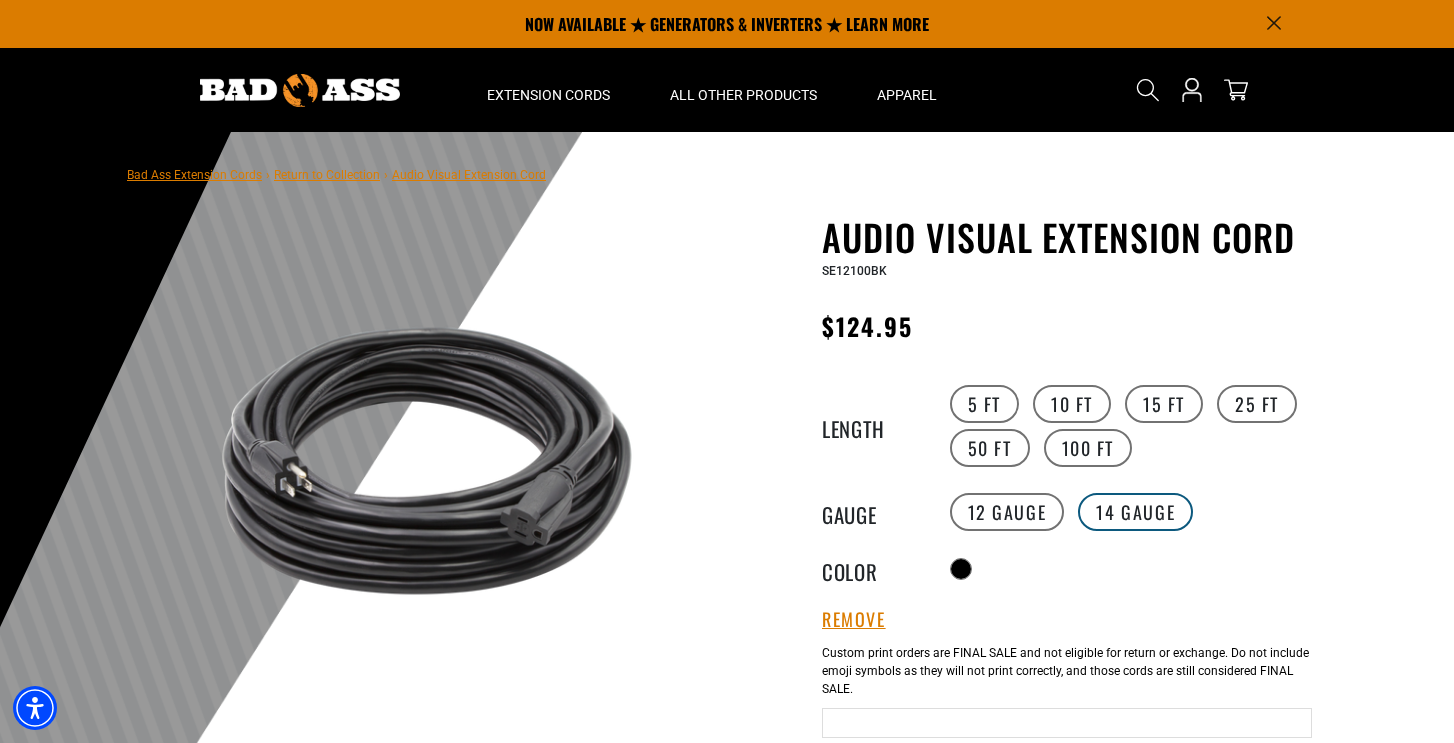 click on "14 Gauge" at bounding box center [1135, 512] 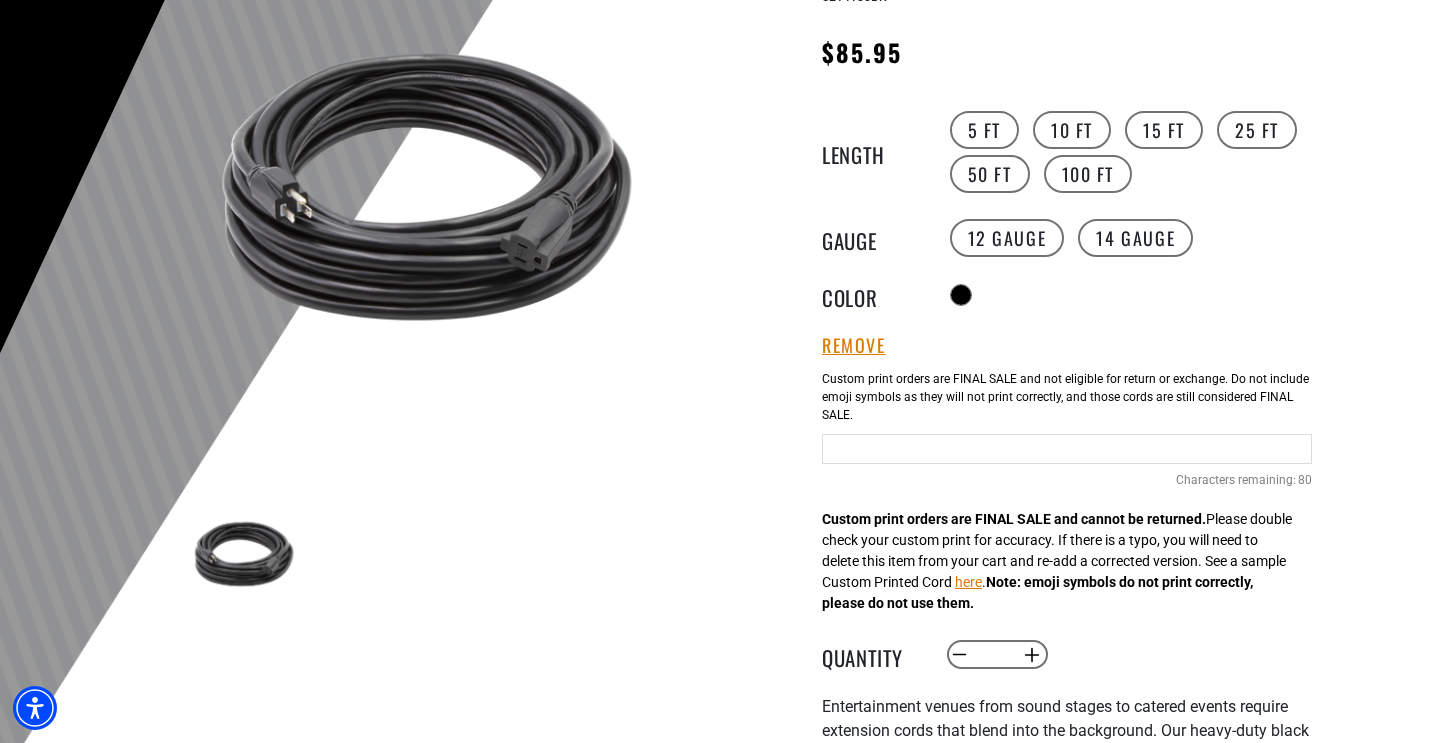 scroll, scrollTop: 344, scrollLeft: 0, axis: vertical 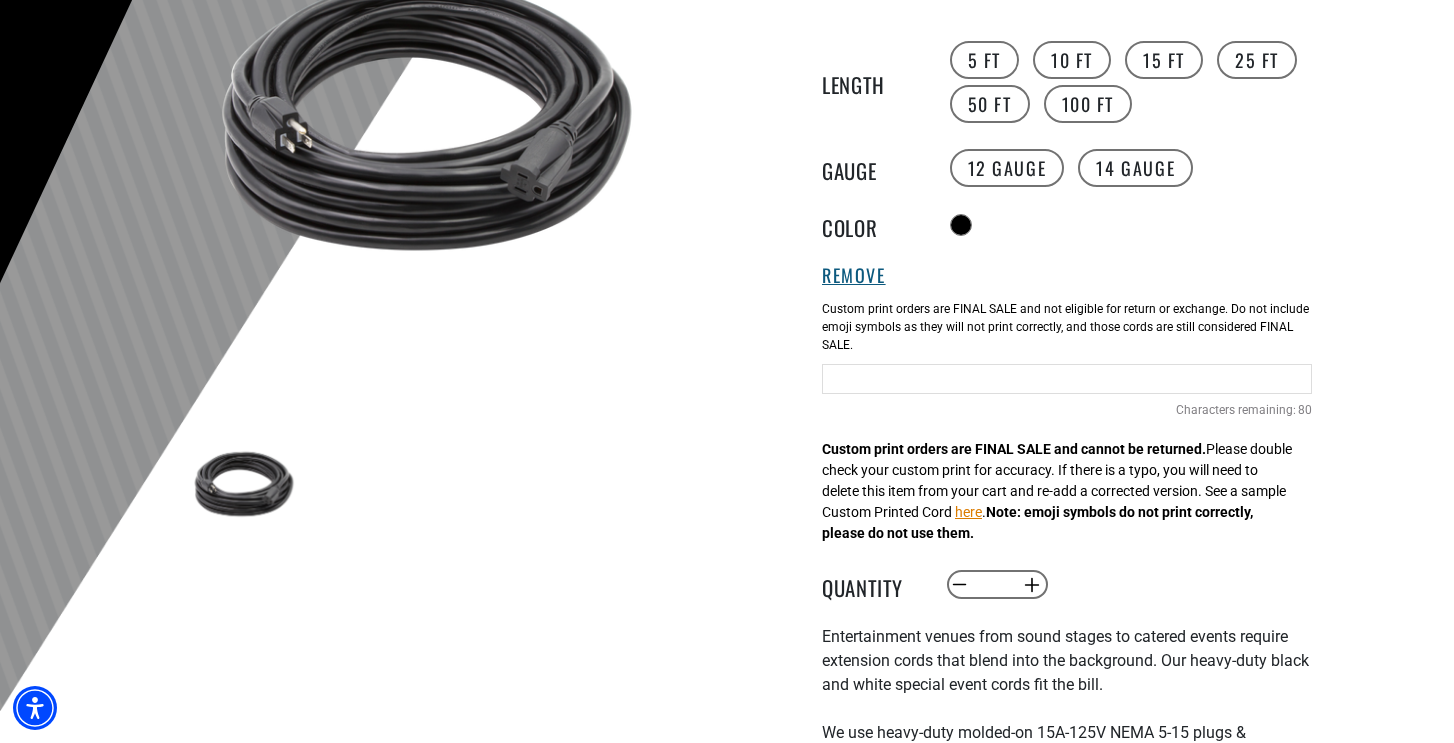 click on "Remove" at bounding box center (854, 276) 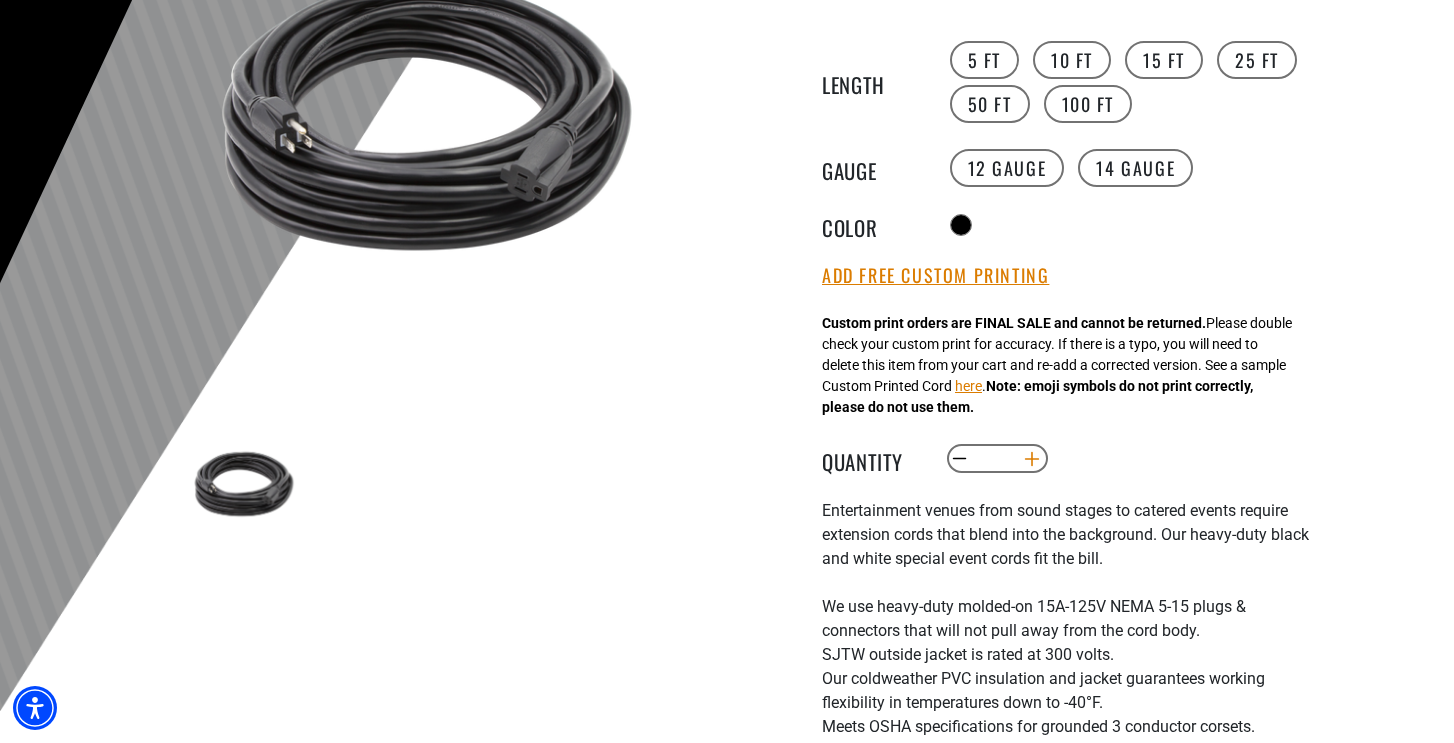 click on "Increase quantity for Audio Visual Extension Cord" at bounding box center [1032, 459] 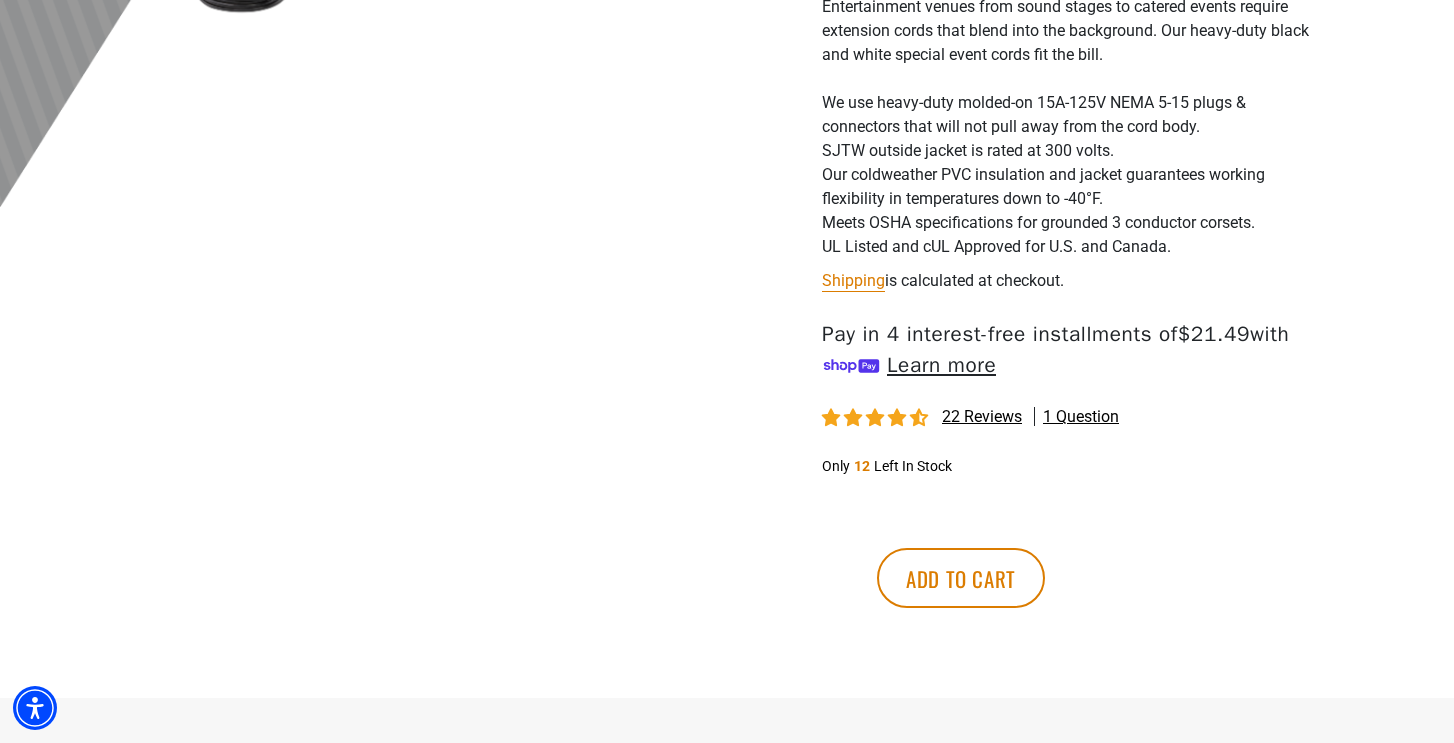 scroll, scrollTop: 862, scrollLeft: 0, axis: vertical 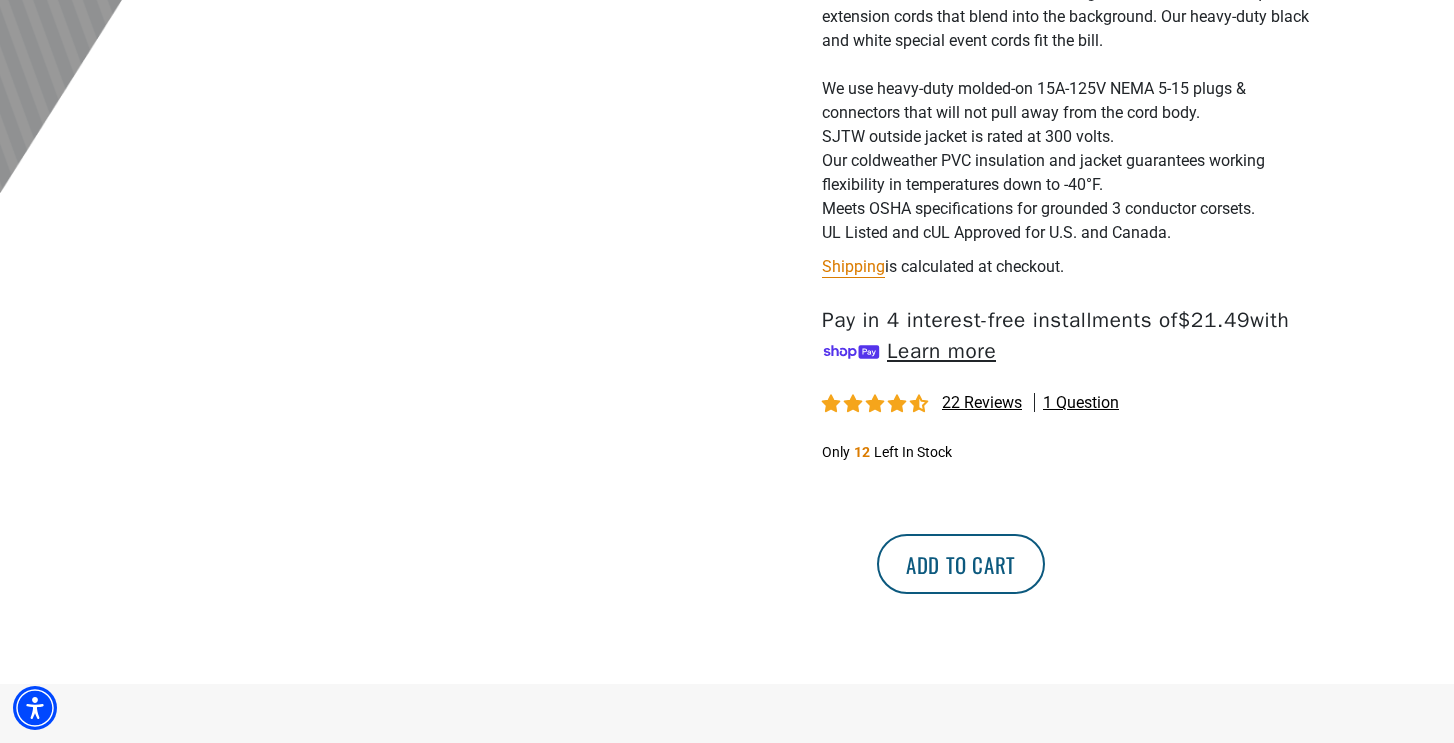click on "Add to cart" at bounding box center (961, 564) 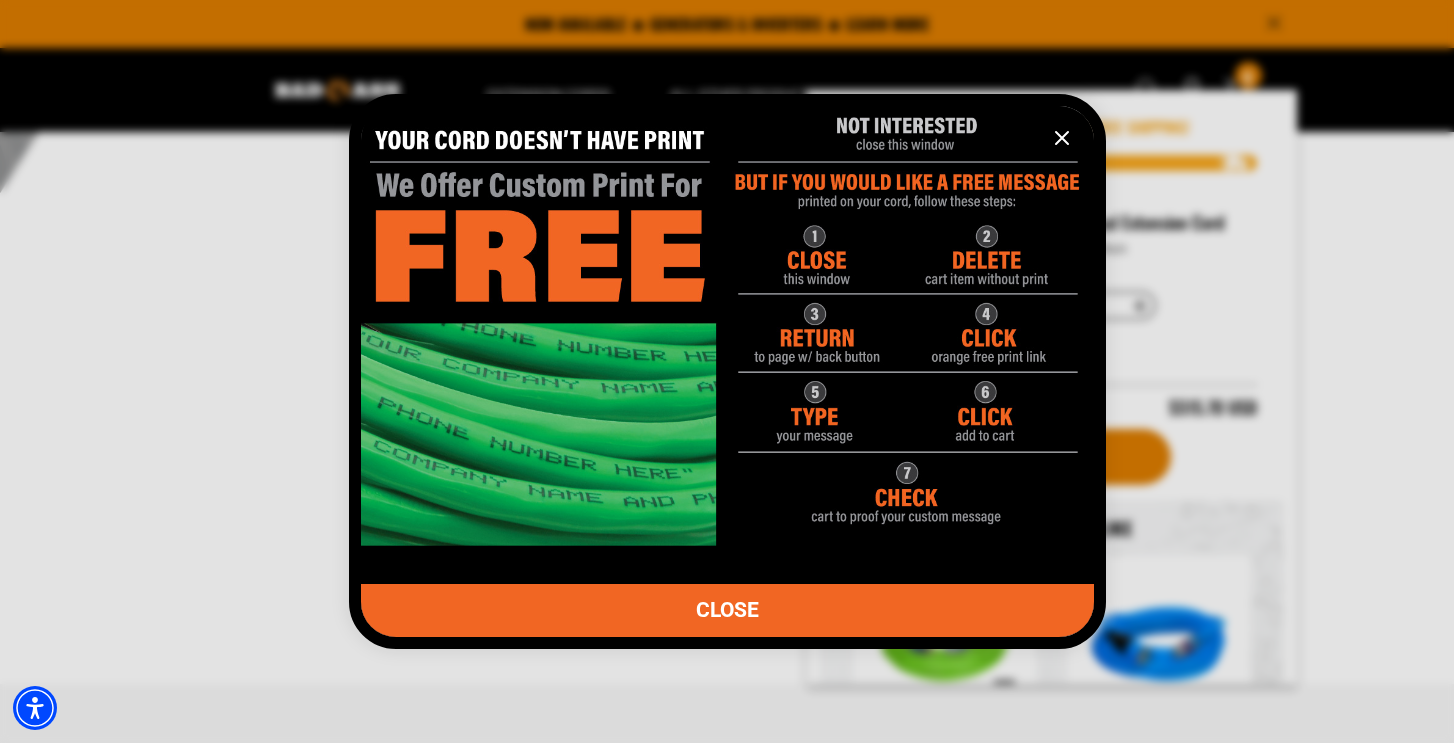 click at bounding box center [727, 317] 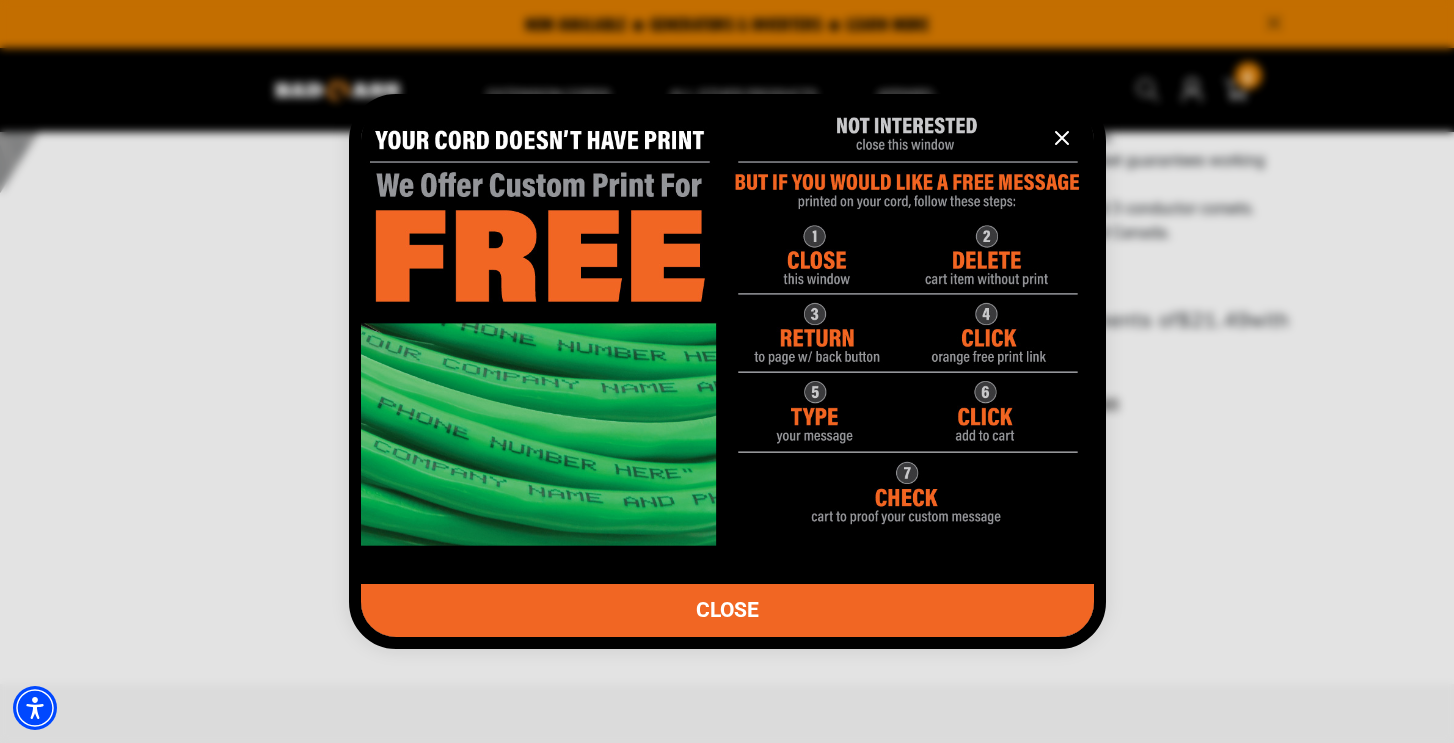 click at bounding box center [727, 317] 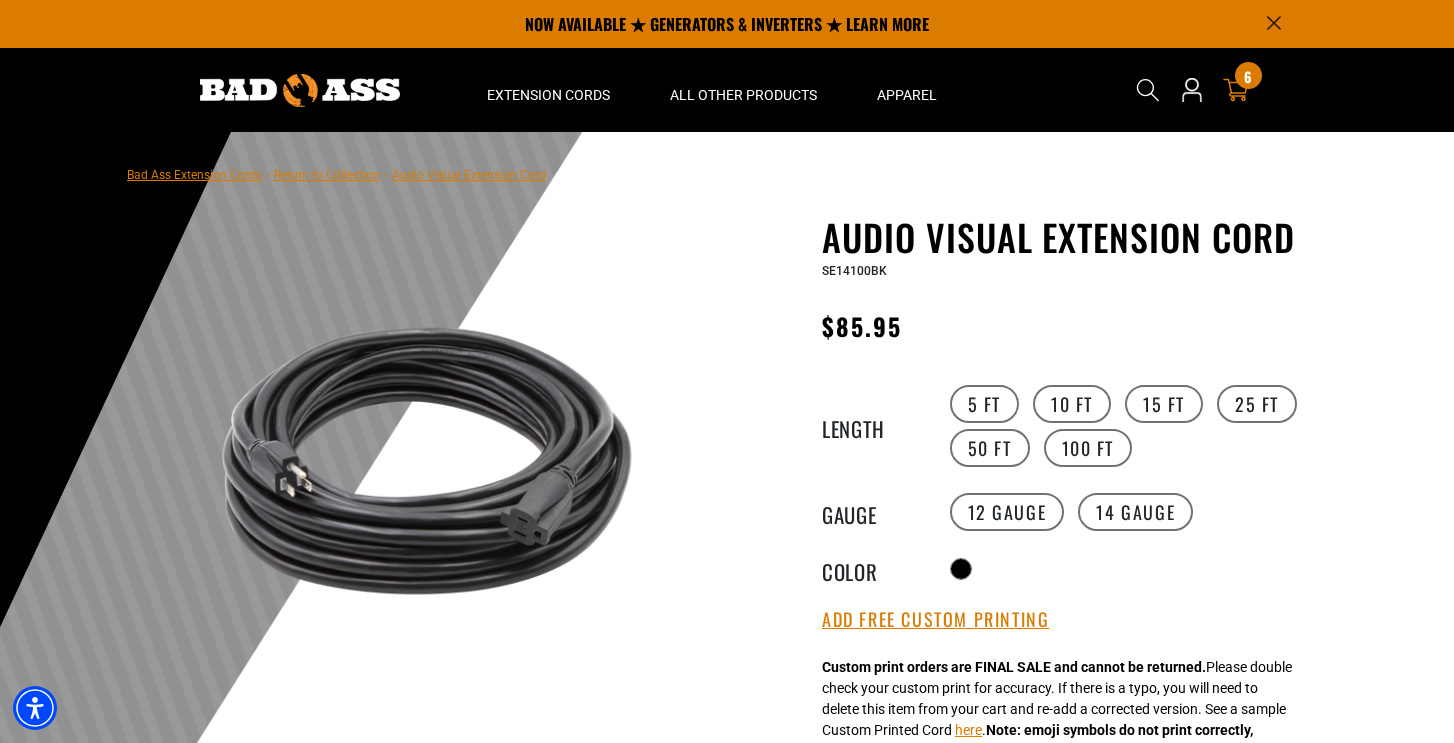 scroll, scrollTop: 0, scrollLeft: 0, axis: both 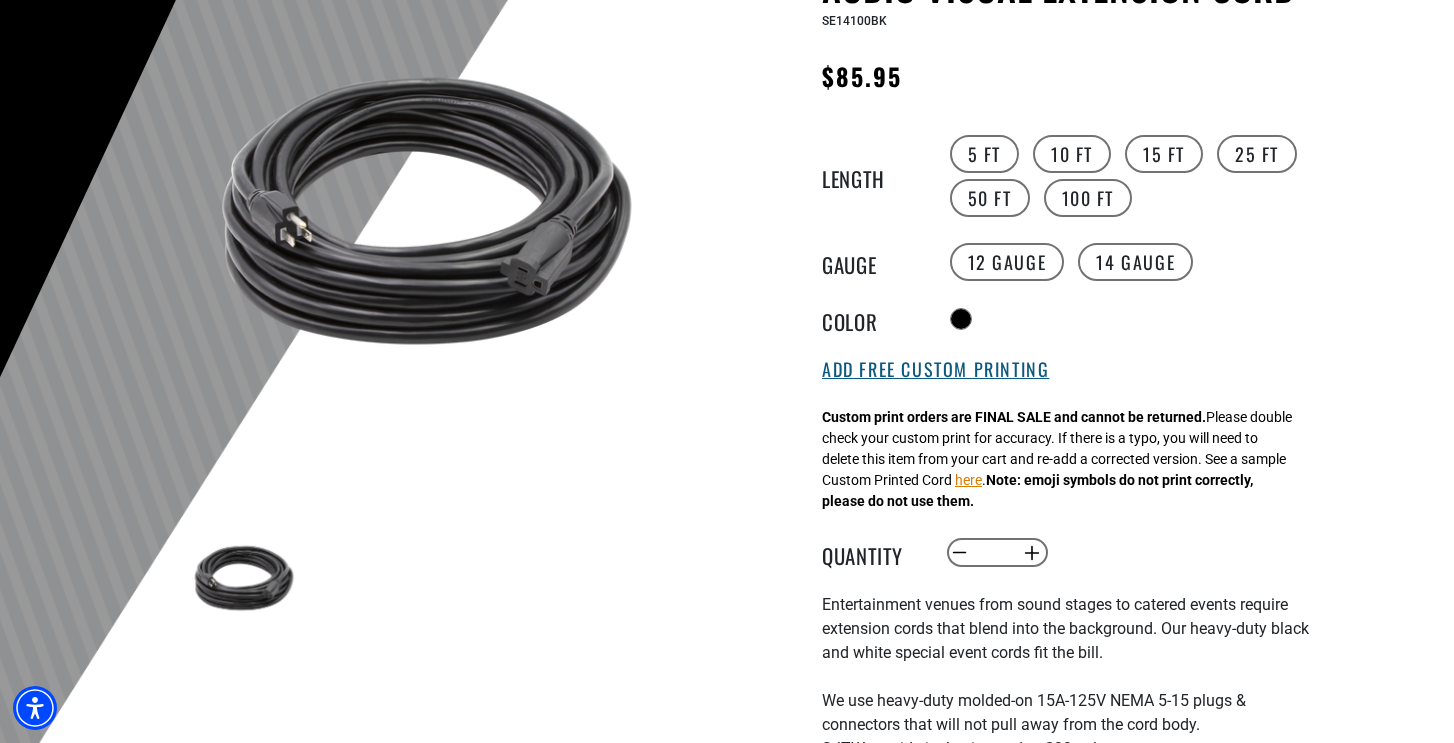 click on "Add Free Custom Printing" at bounding box center (935, 370) 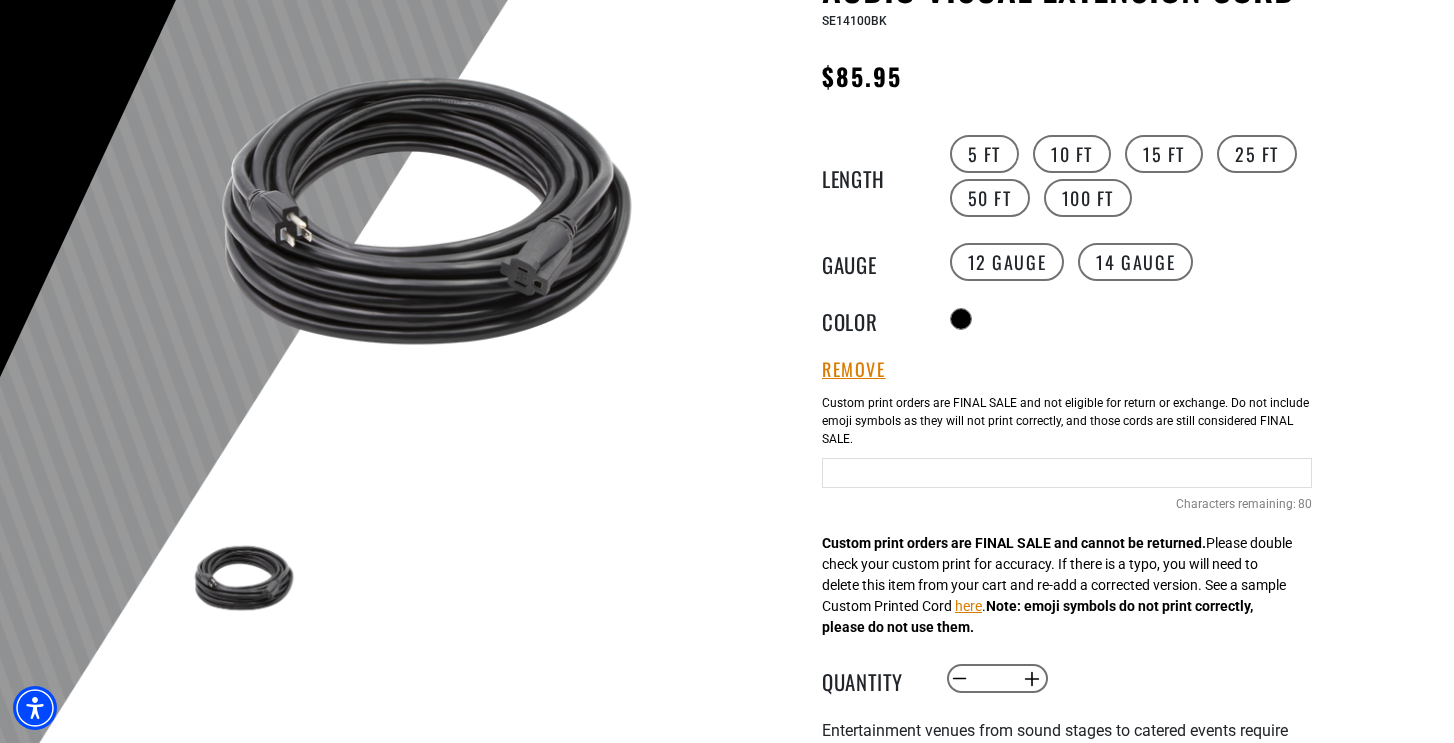 click at bounding box center (1067, 473) 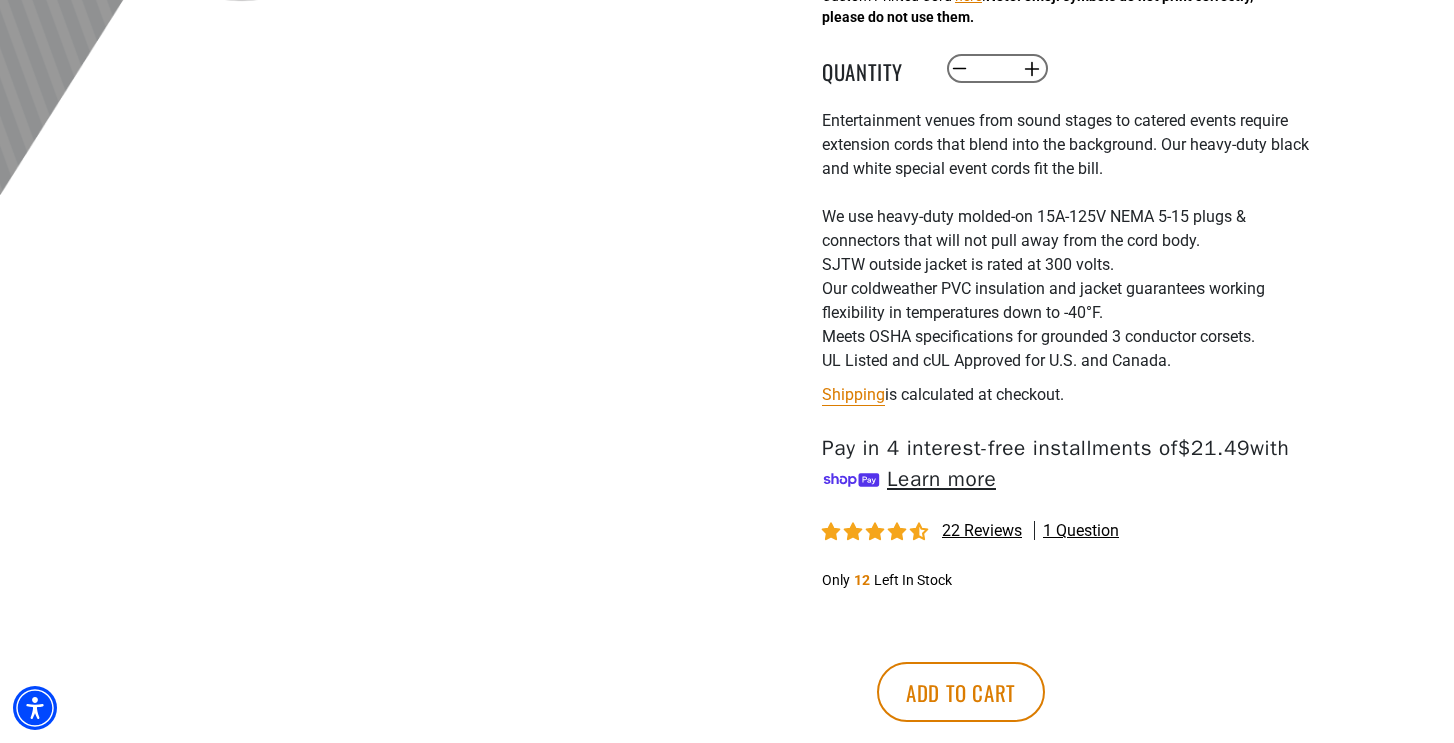 scroll, scrollTop: 933, scrollLeft: 0, axis: vertical 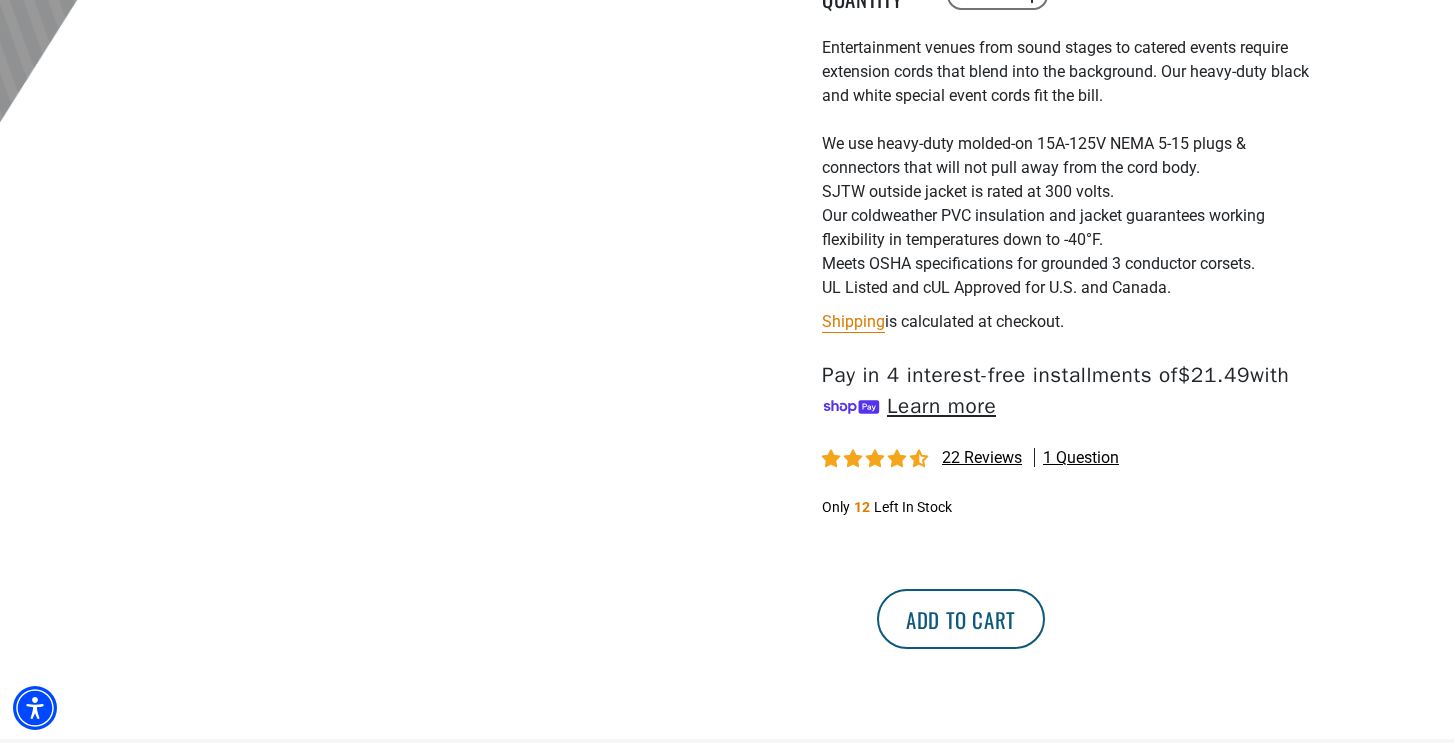 type on "**********" 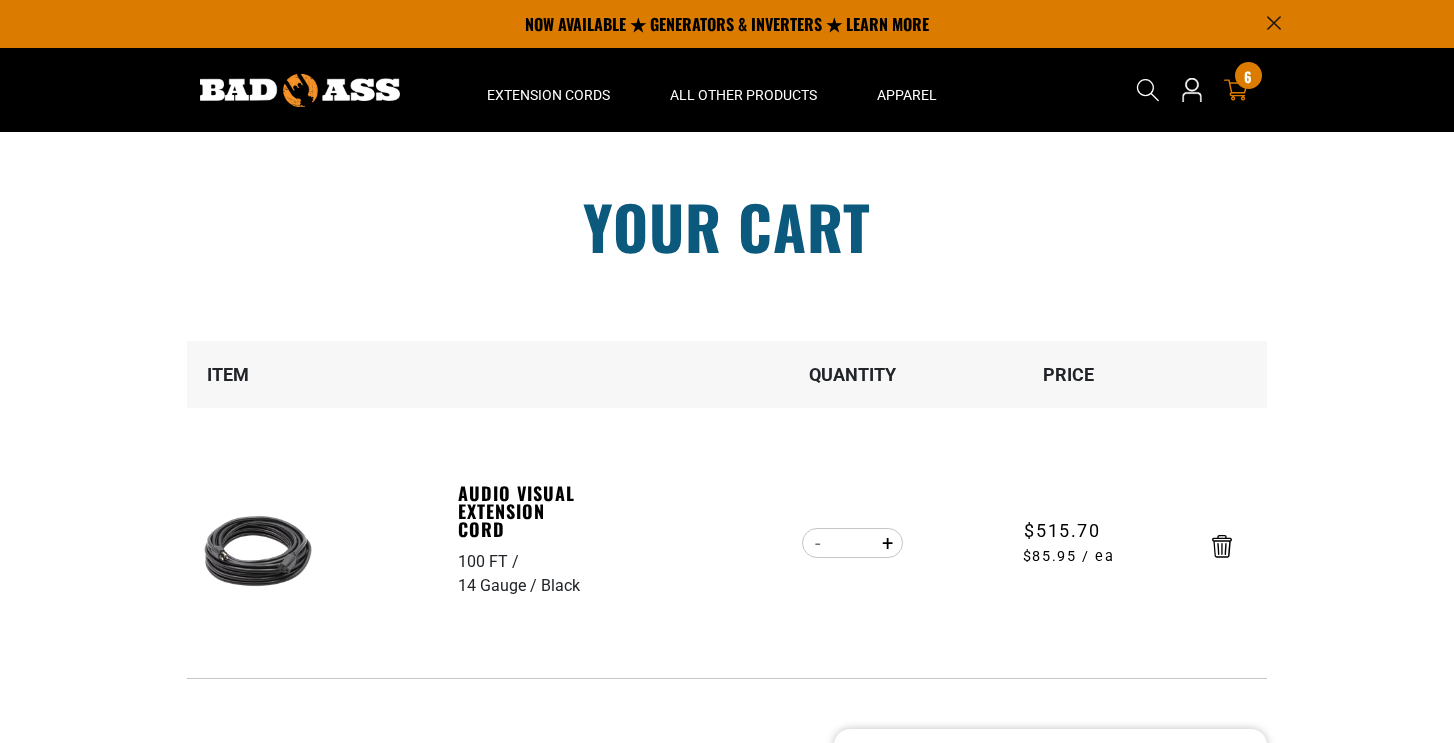 scroll, scrollTop: 0, scrollLeft: 0, axis: both 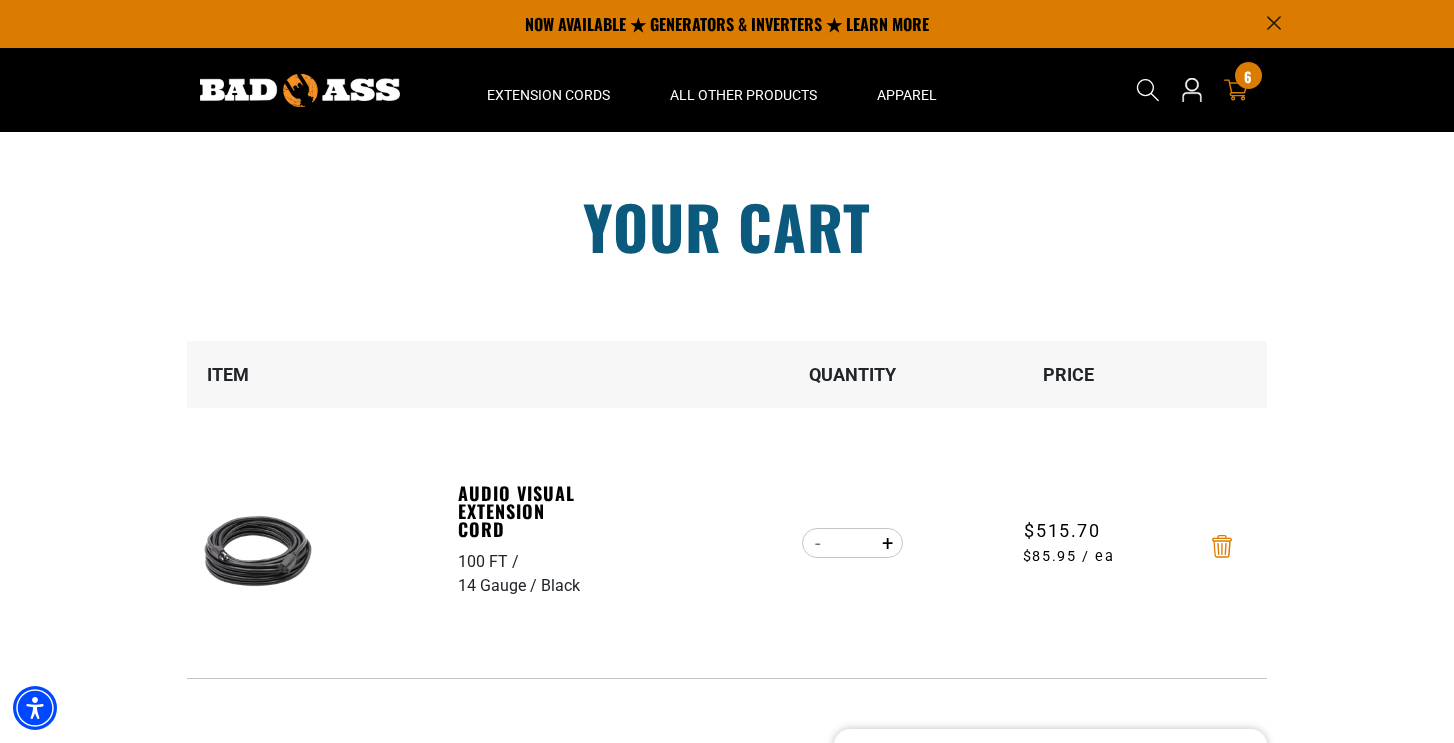click 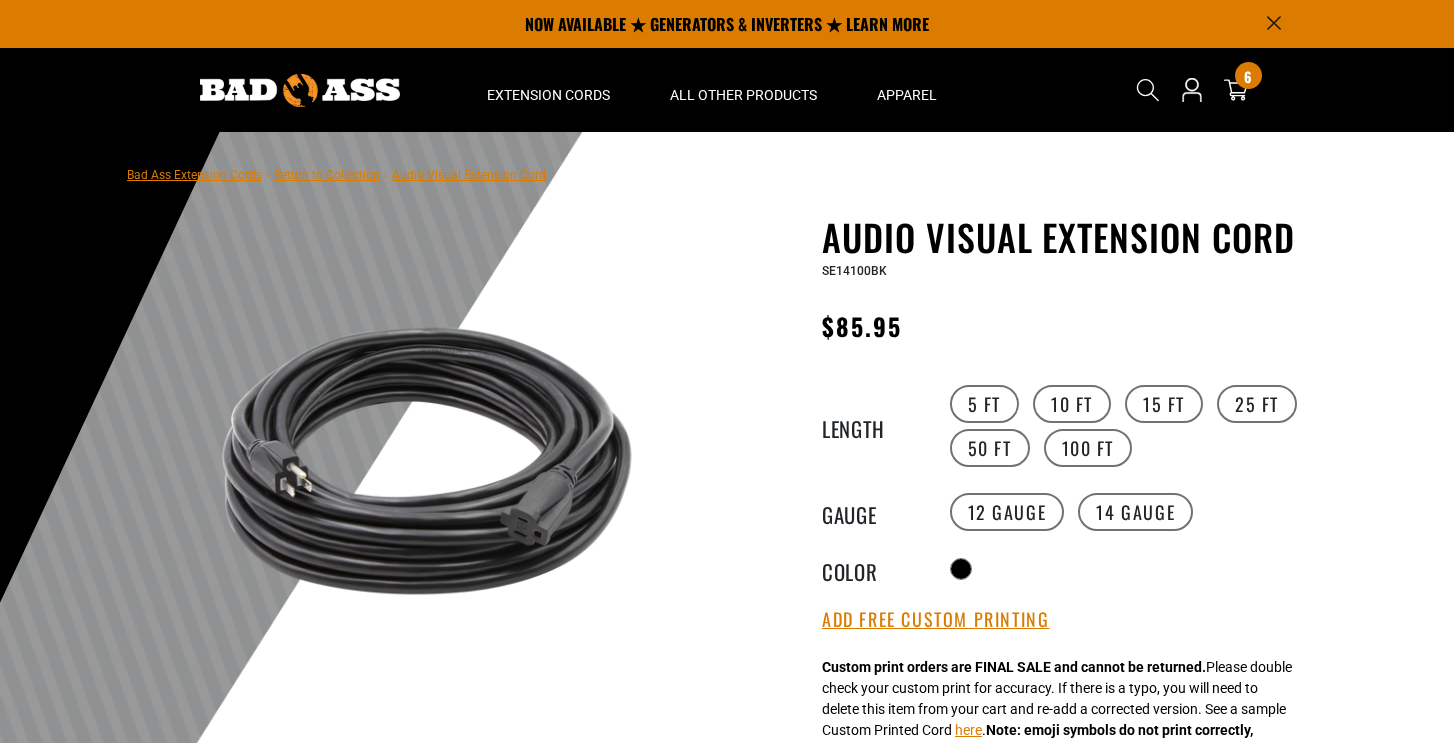 scroll, scrollTop: 0, scrollLeft: 0, axis: both 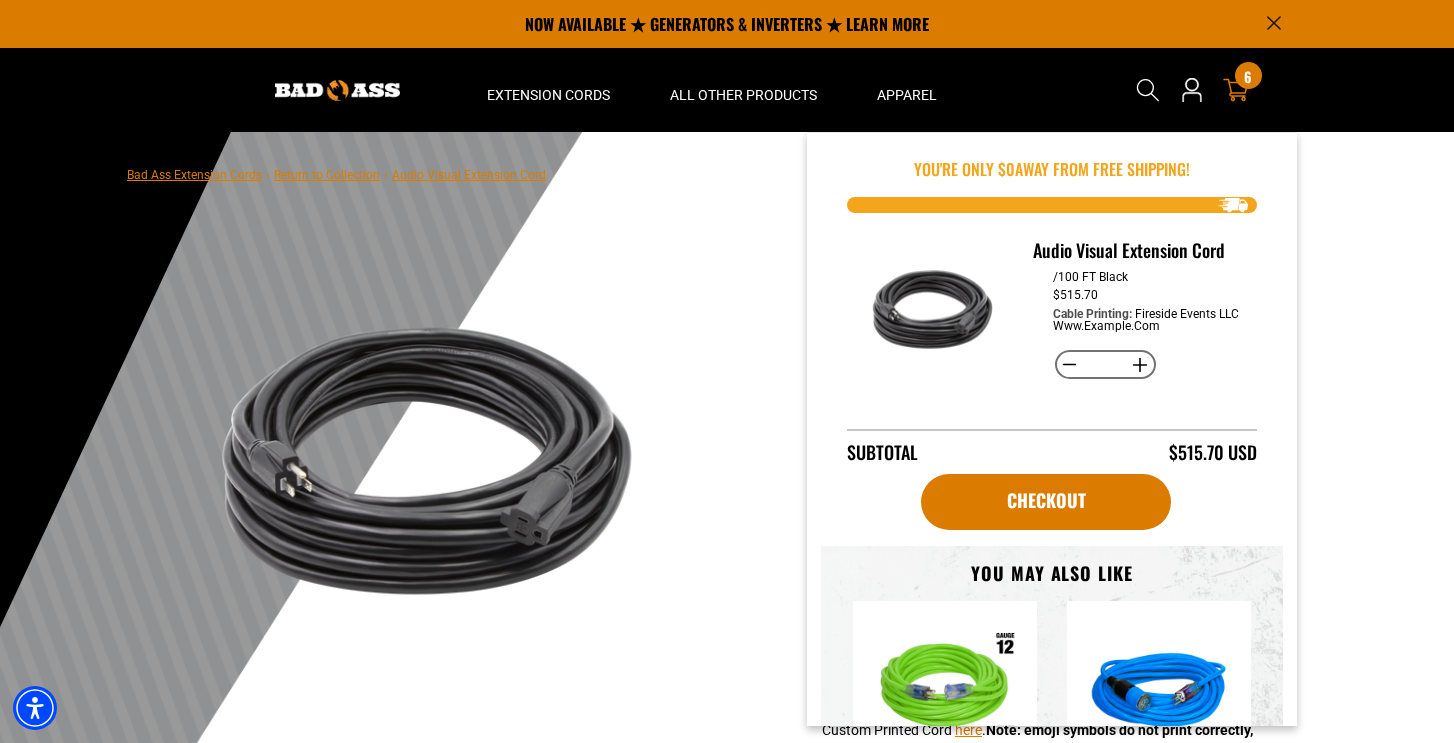 click 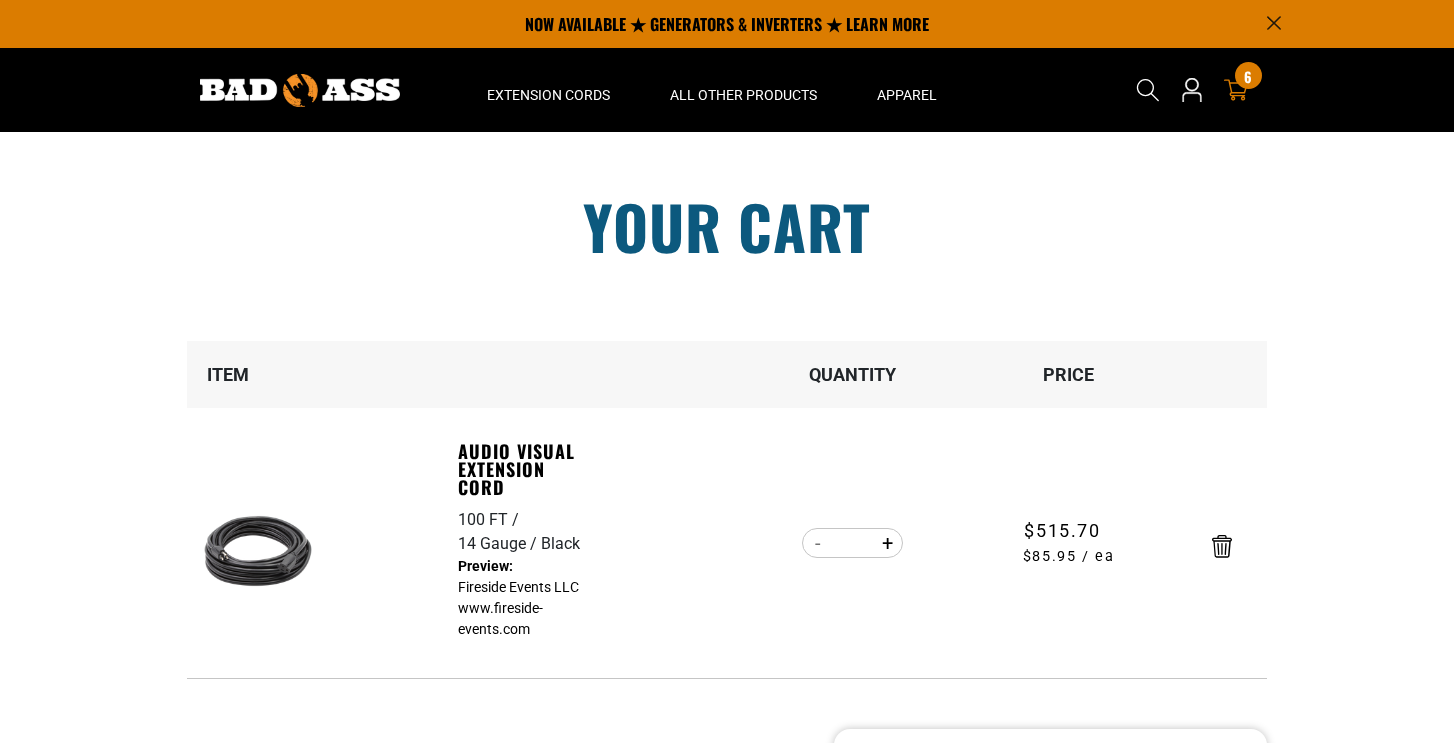 scroll, scrollTop: 0, scrollLeft: 0, axis: both 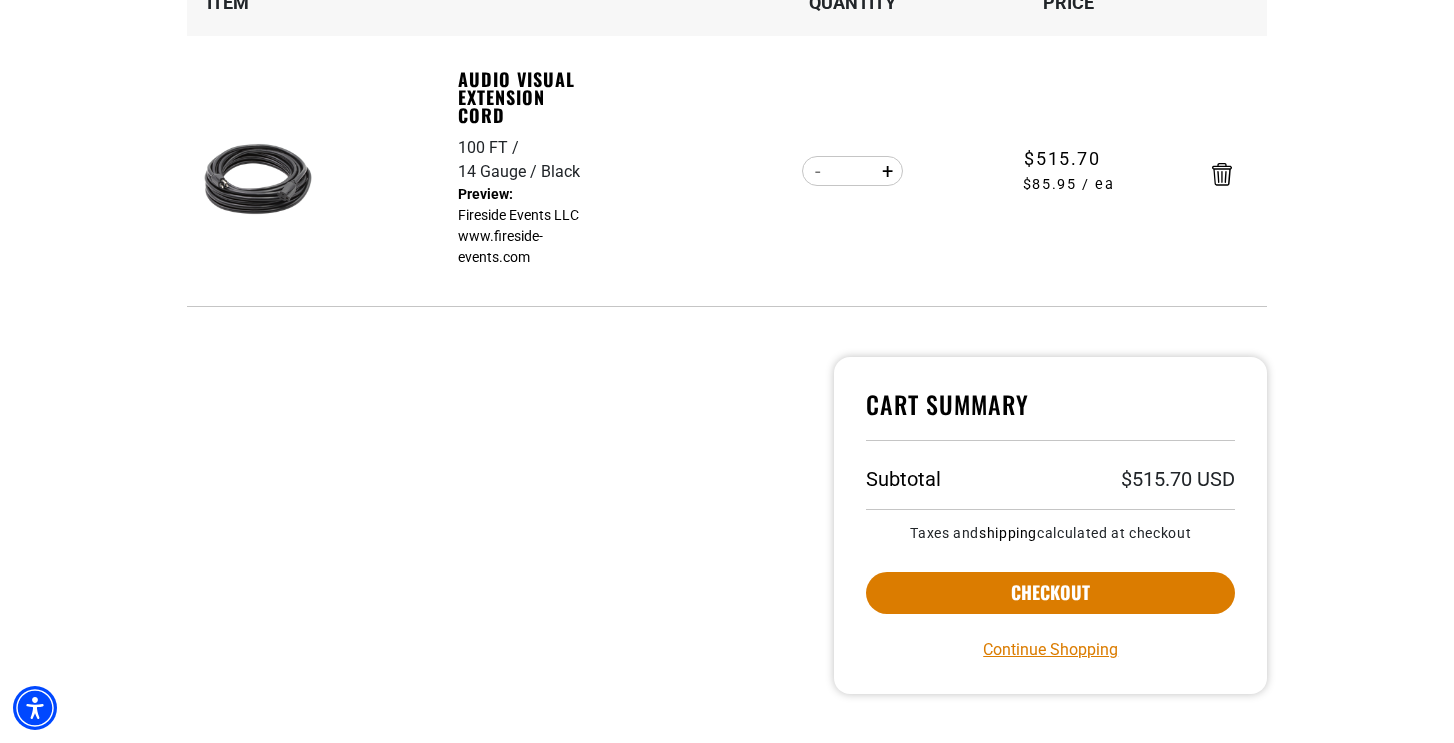 click on "Fireside Events LLC www.example.com" at bounding box center (527, 226) 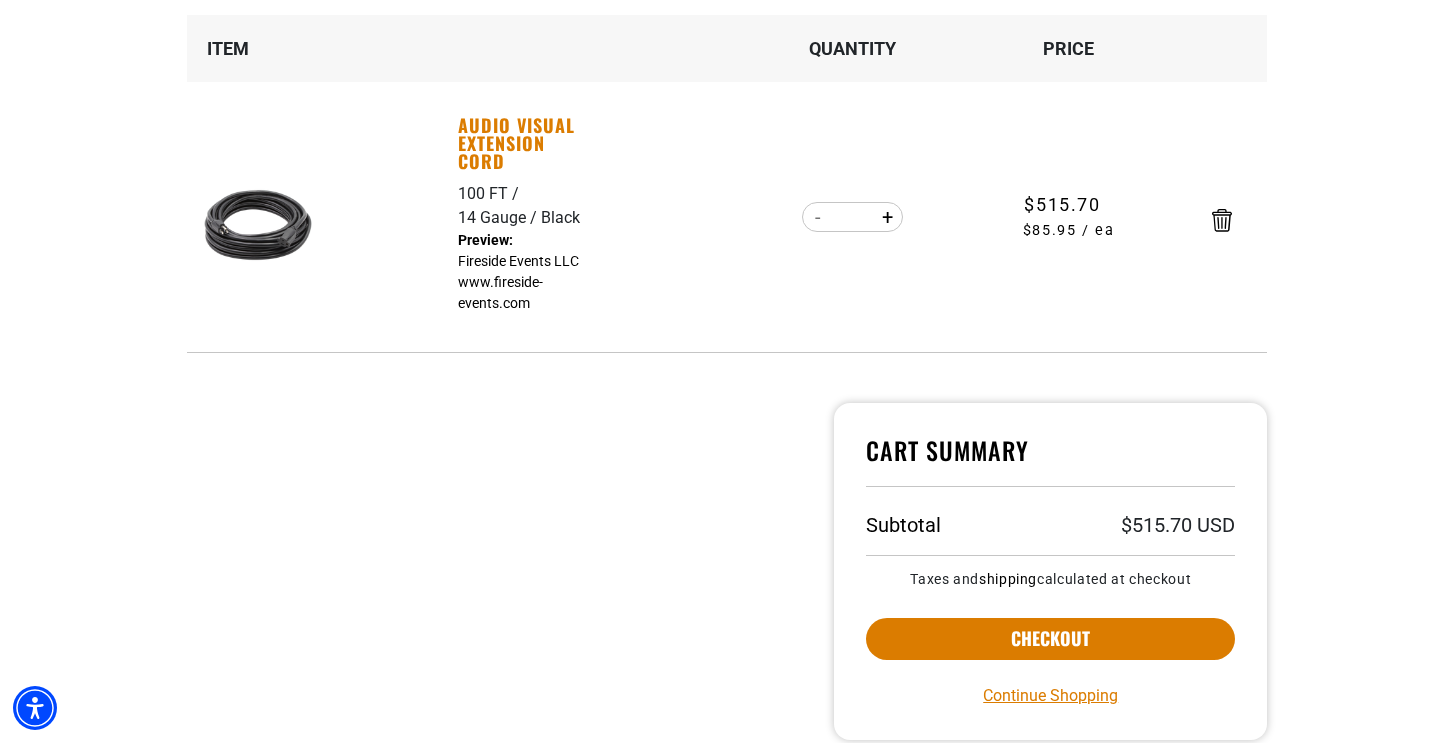 scroll, scrollTop: 341, scrollLeft: 0, axis: vertical 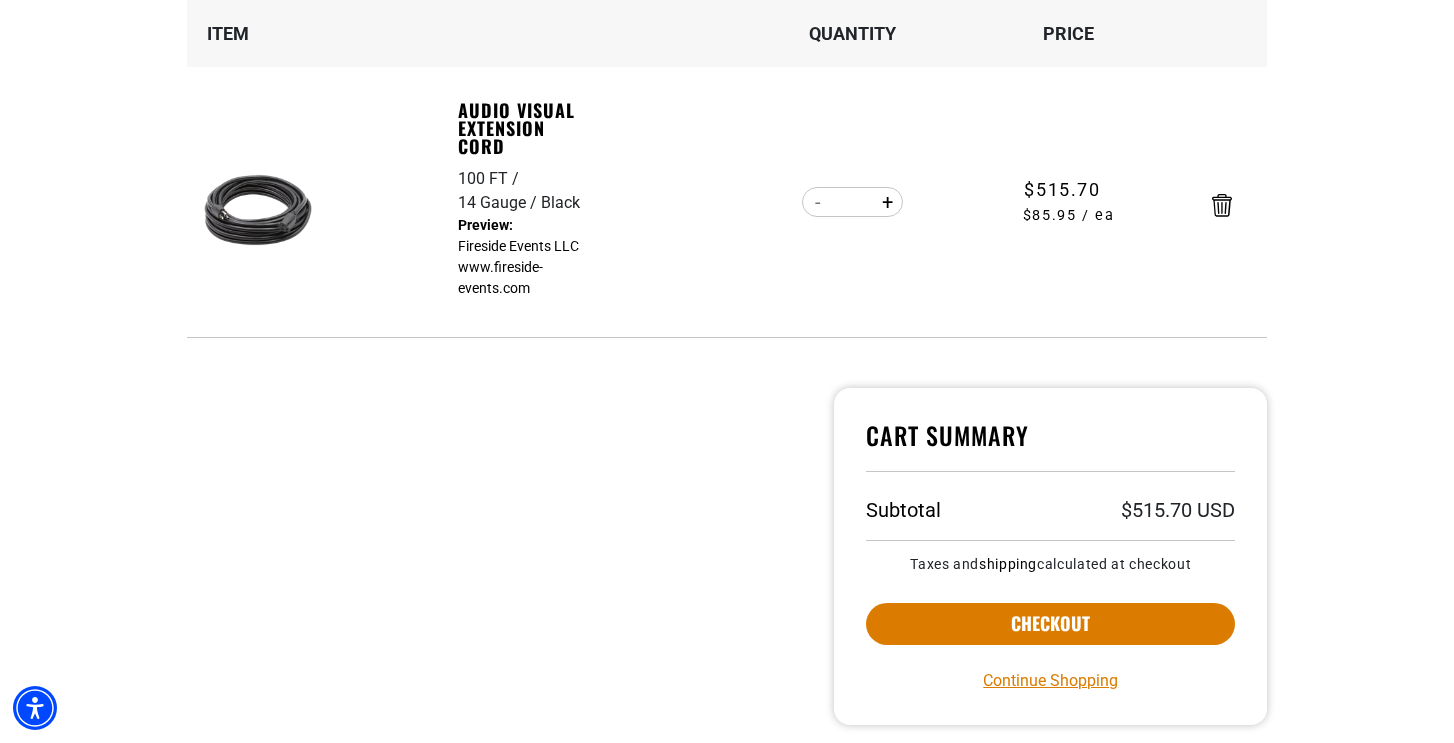 click on "Fireside Events LLC www.fireside-events.com" at bounding box center (527, 257) 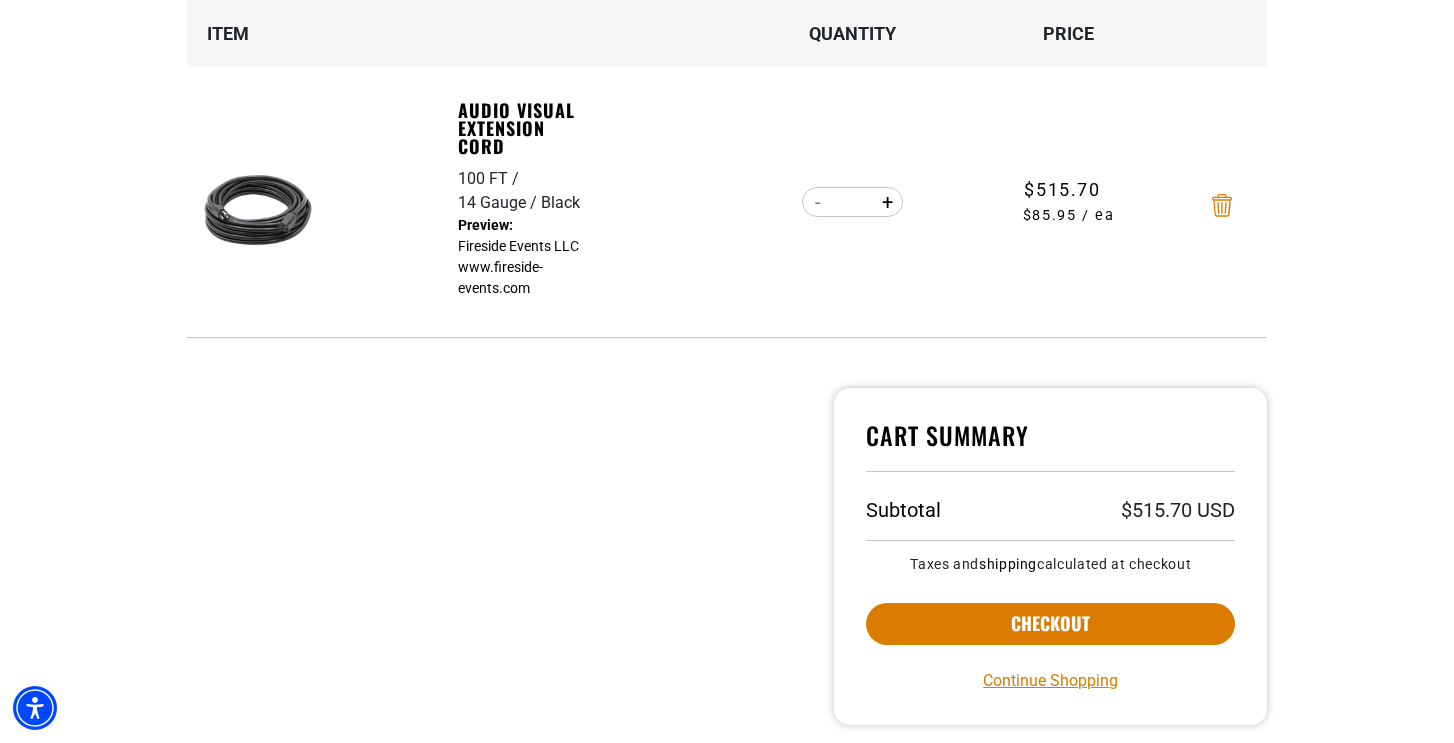 click 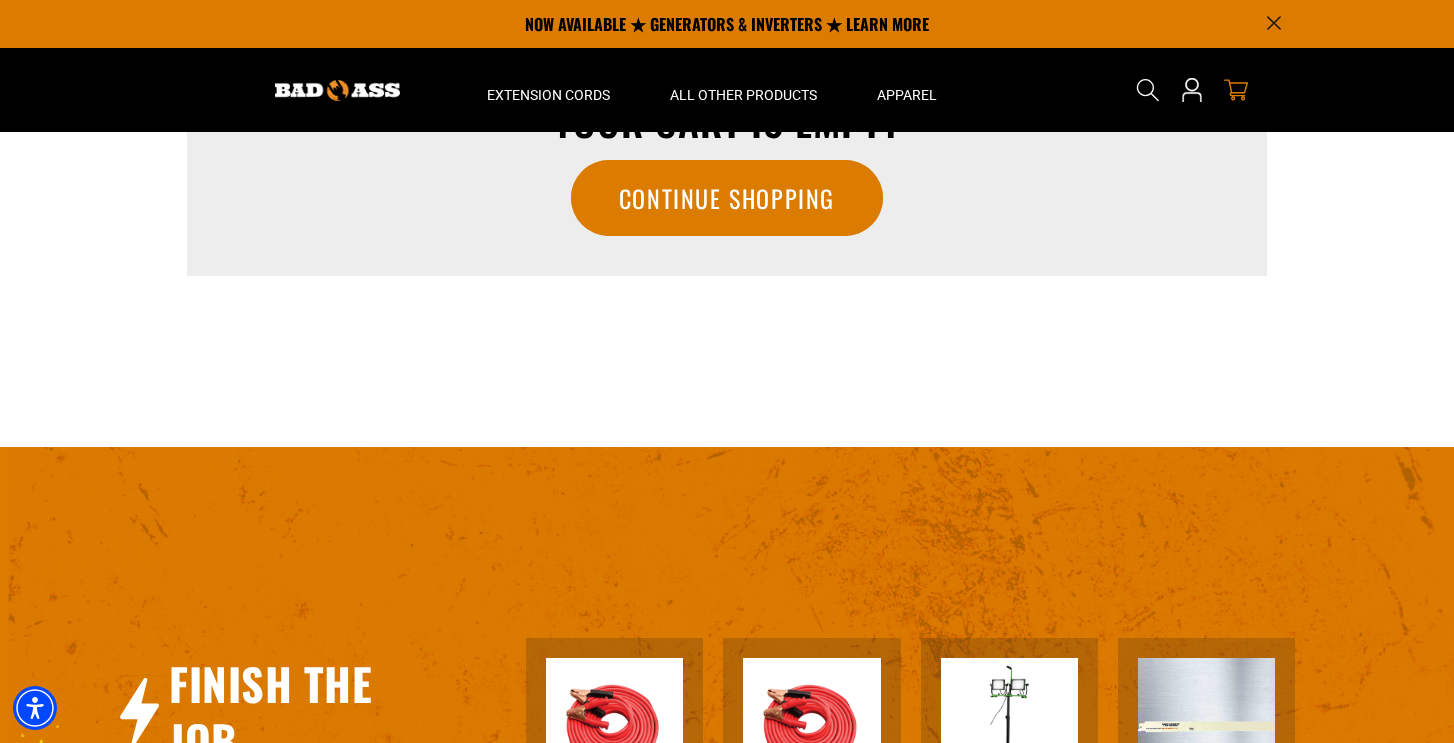 scroll, scrollTop: 61, scrollLeft: 0, axis: vertical 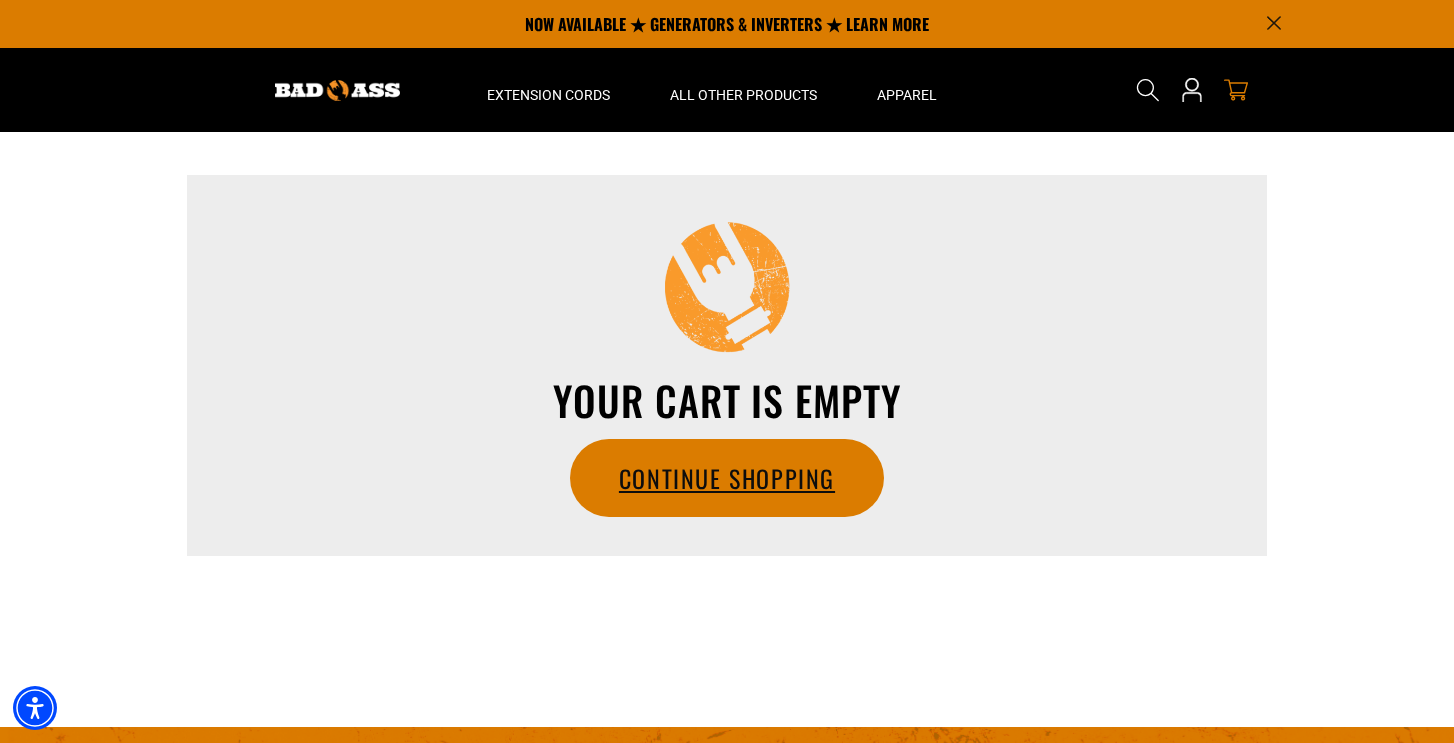 click on "Continue Shopping" at bounding box center [727, 478] 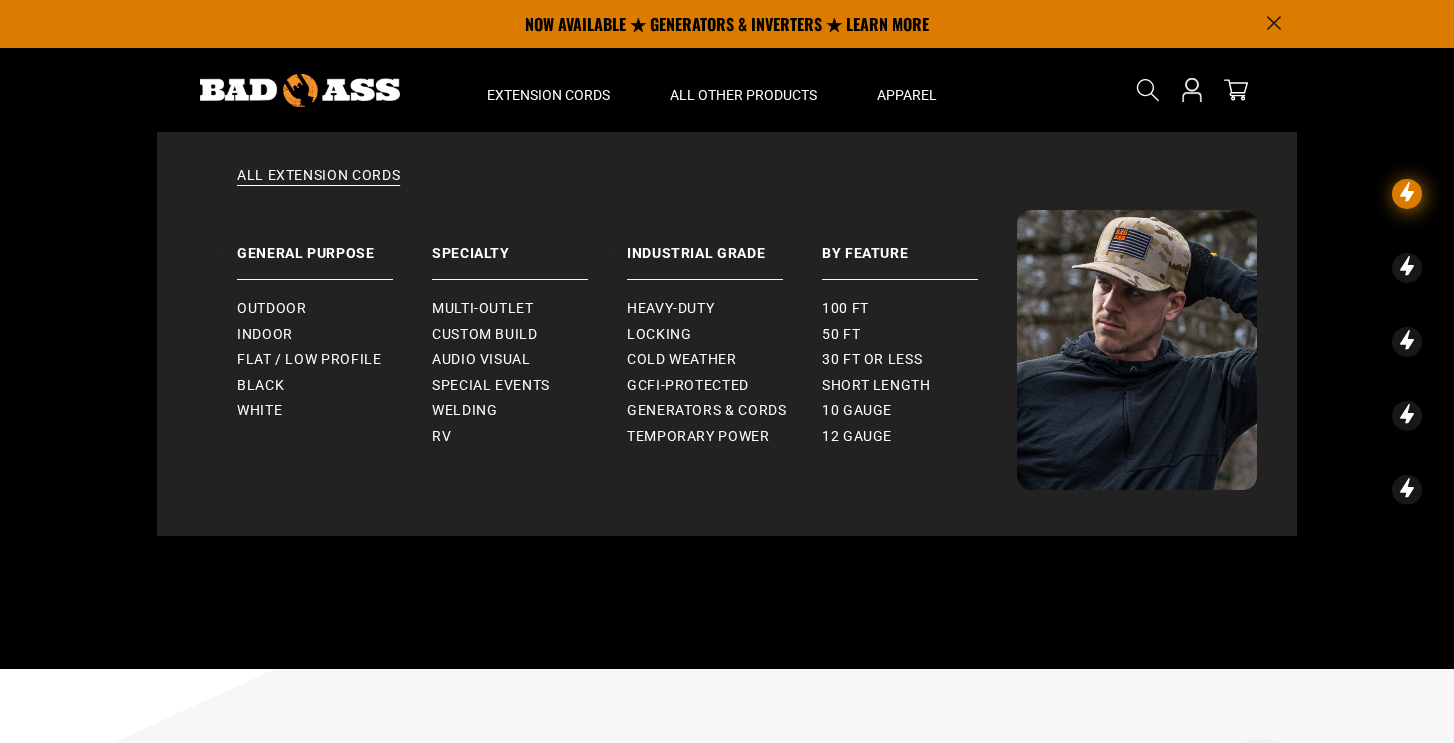 scroll, scrollTop: 0, scrollLeft: 0, axis: both 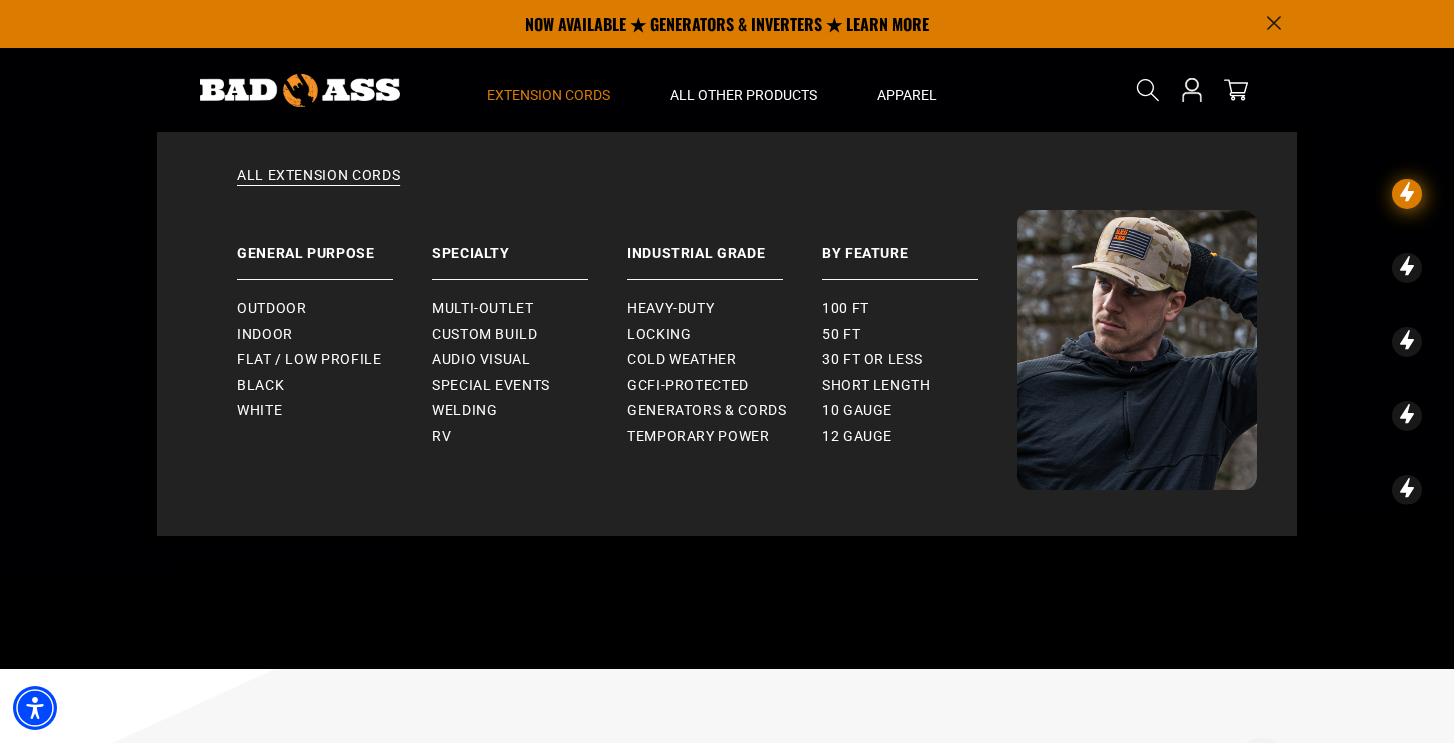 click on "Extension Cords" at bounding box center (548, 95) 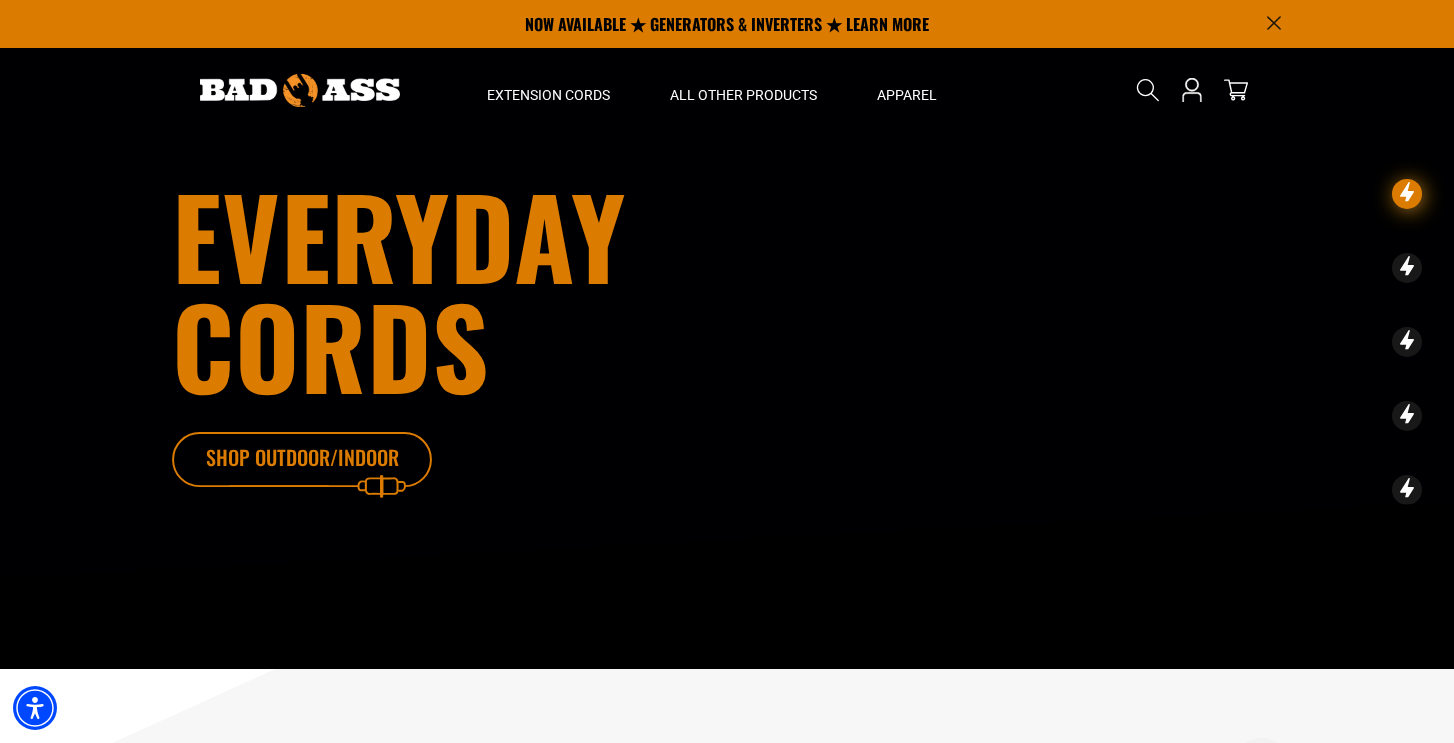 click 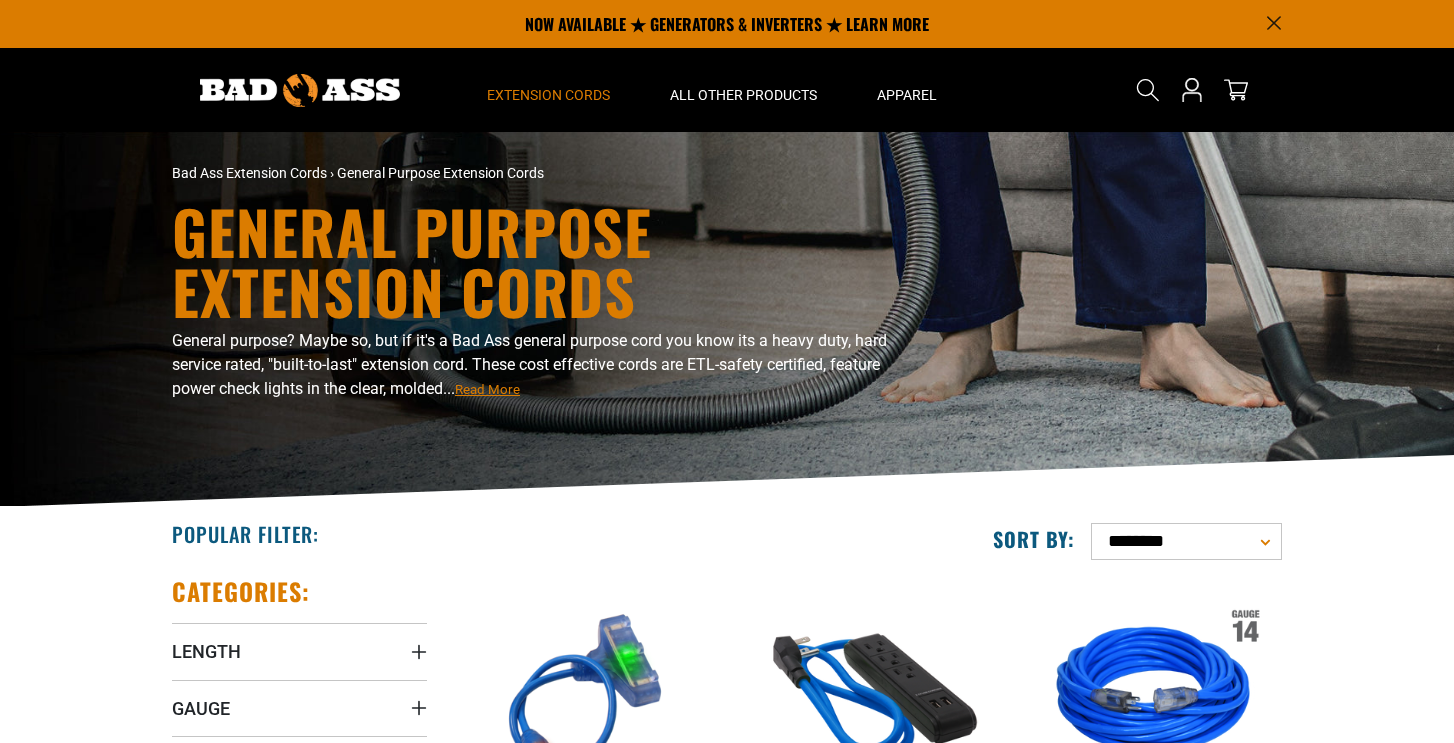 scroll, scrollTop: 66, scrollLeft: 0, axis: vertical 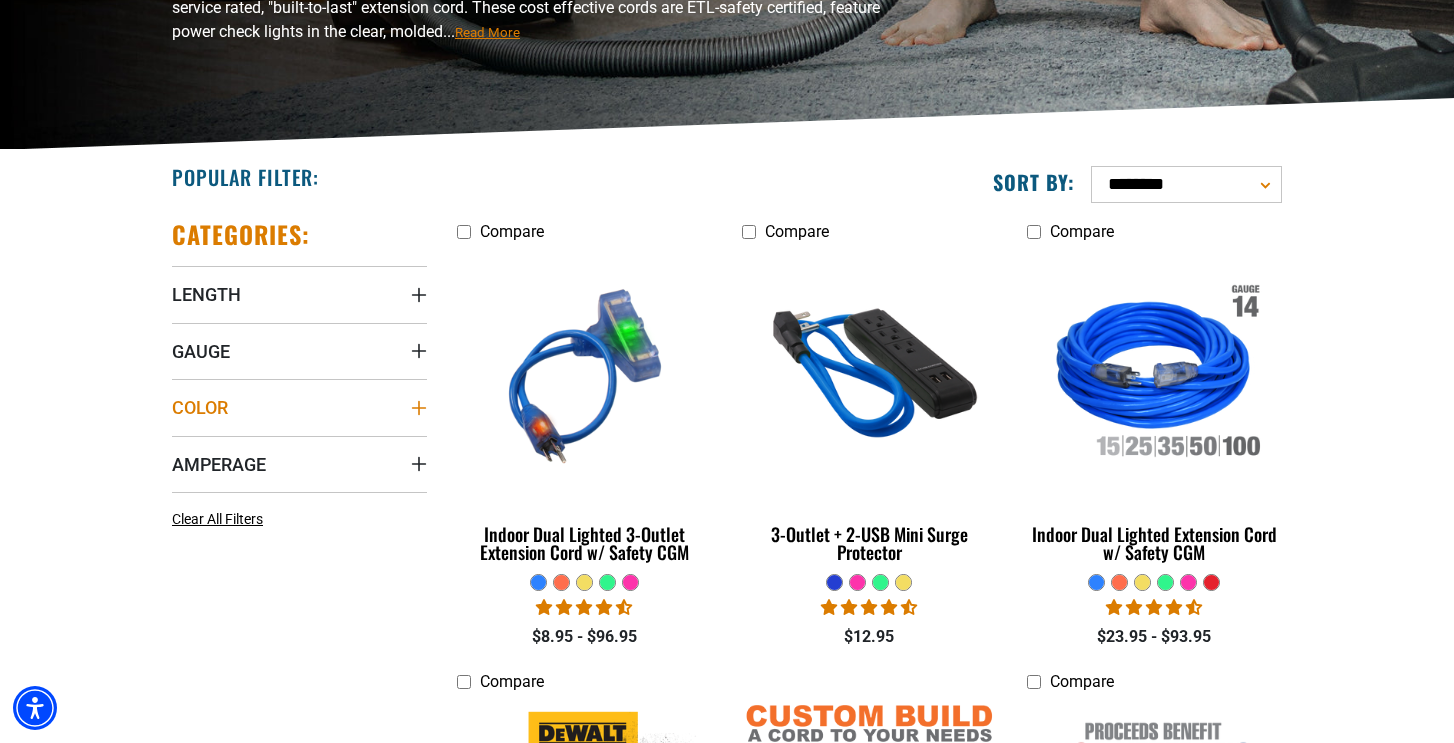 click on "Color" at bounding box center (200, 407) 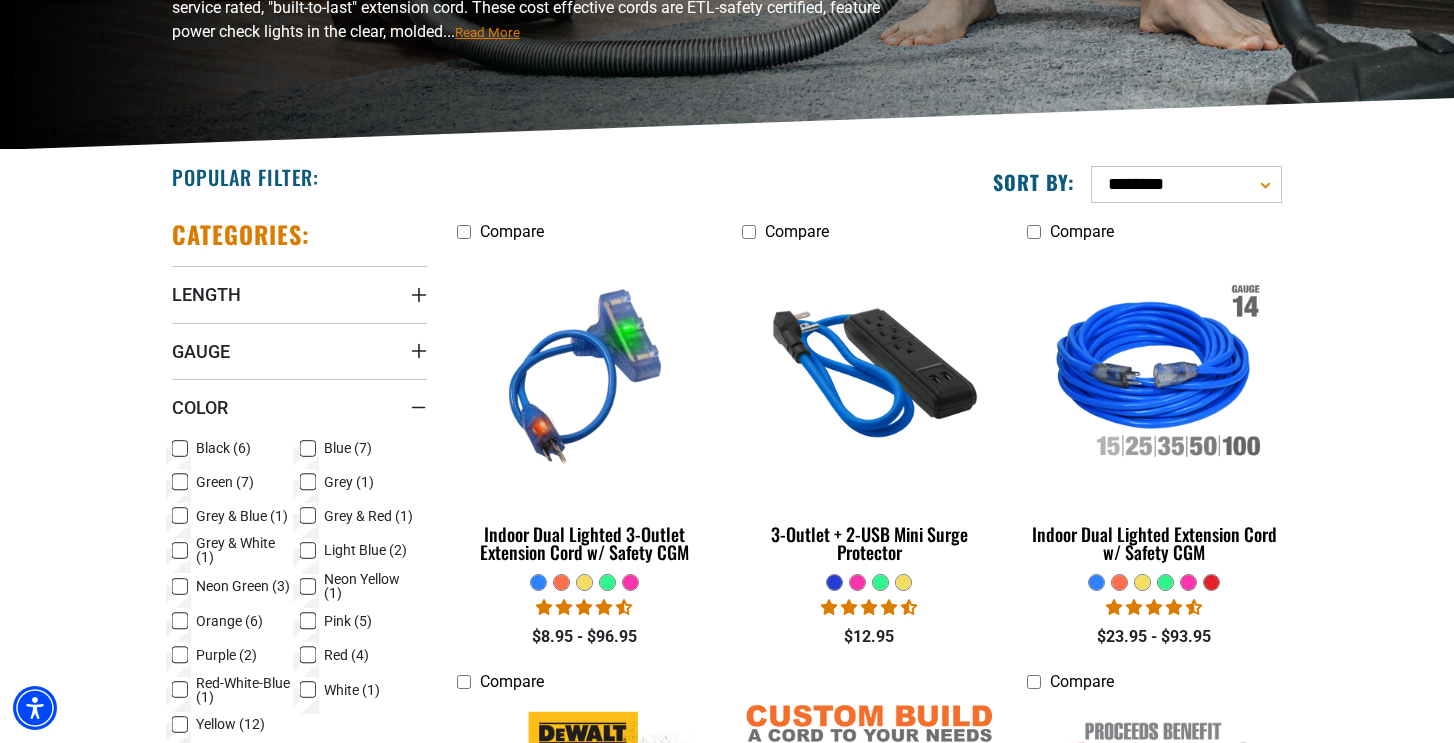 click 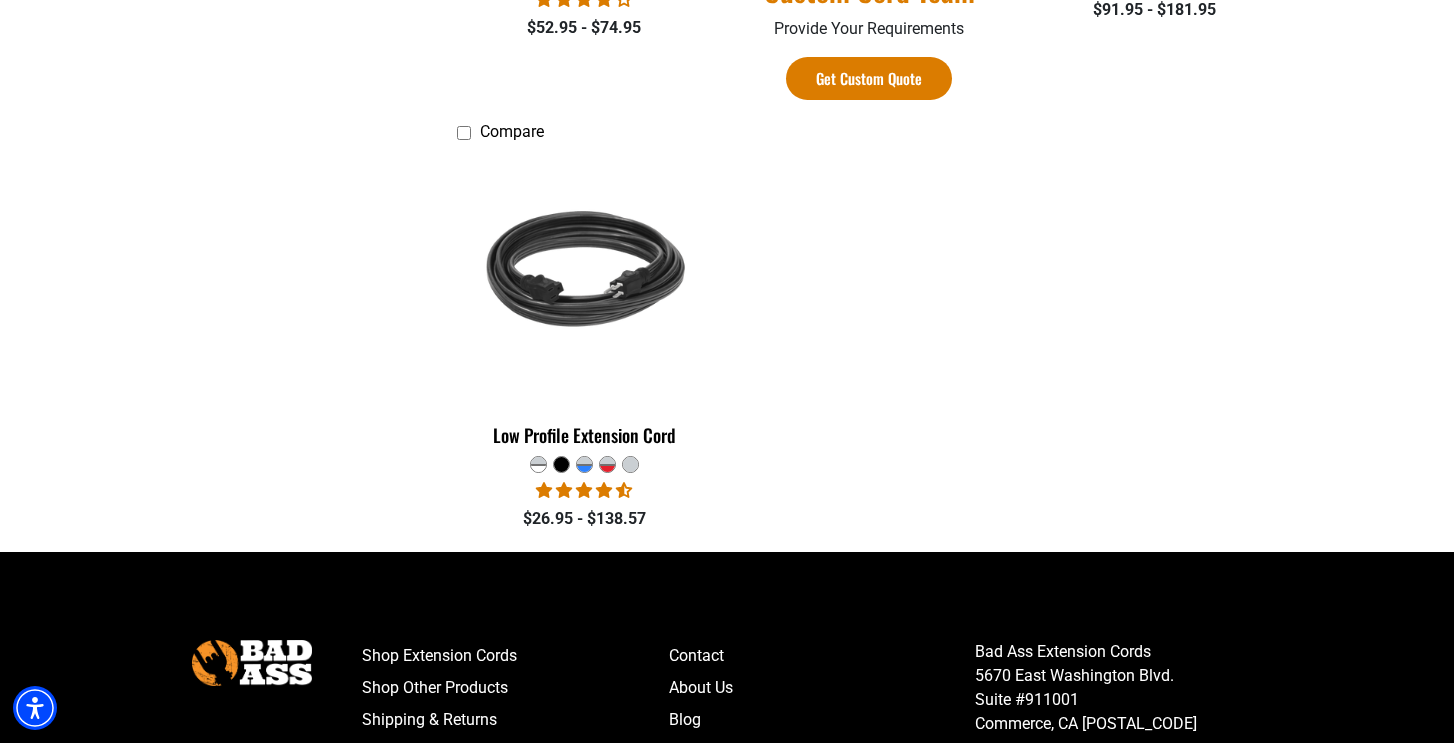 scroll, scrollTop: 1427, scrollLeft: 0, axis: vertical 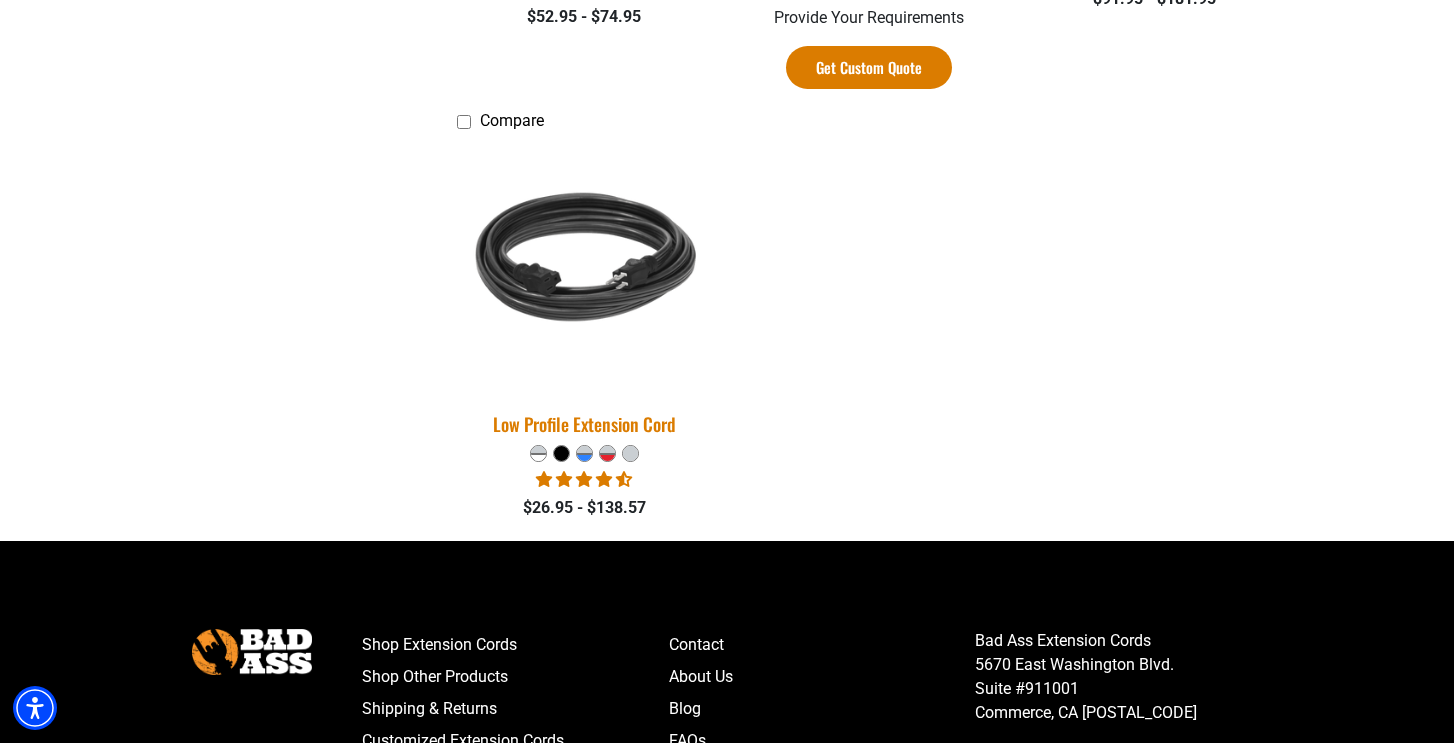 click at bounding box center [585, 266] 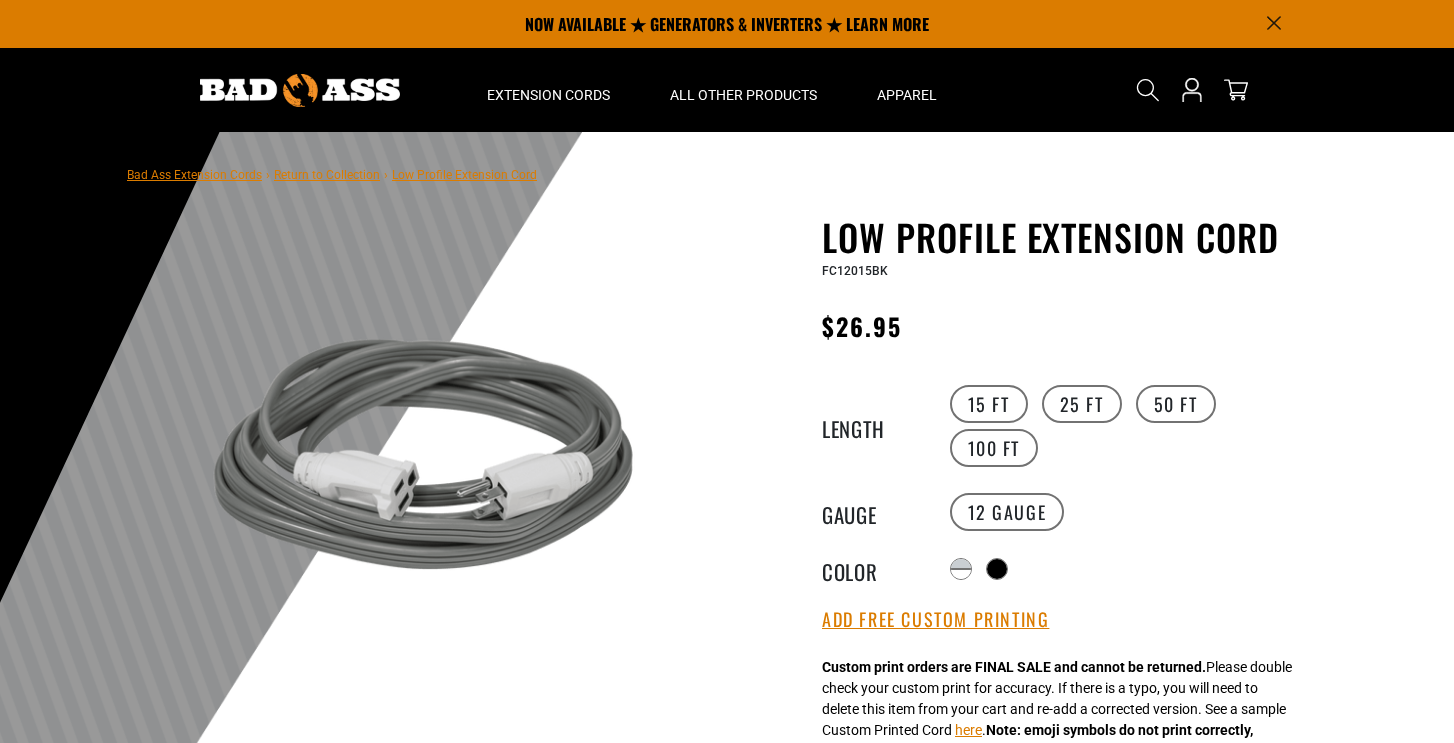 scroll, scrollTop: 0, scrollLeft: 0, axis: both 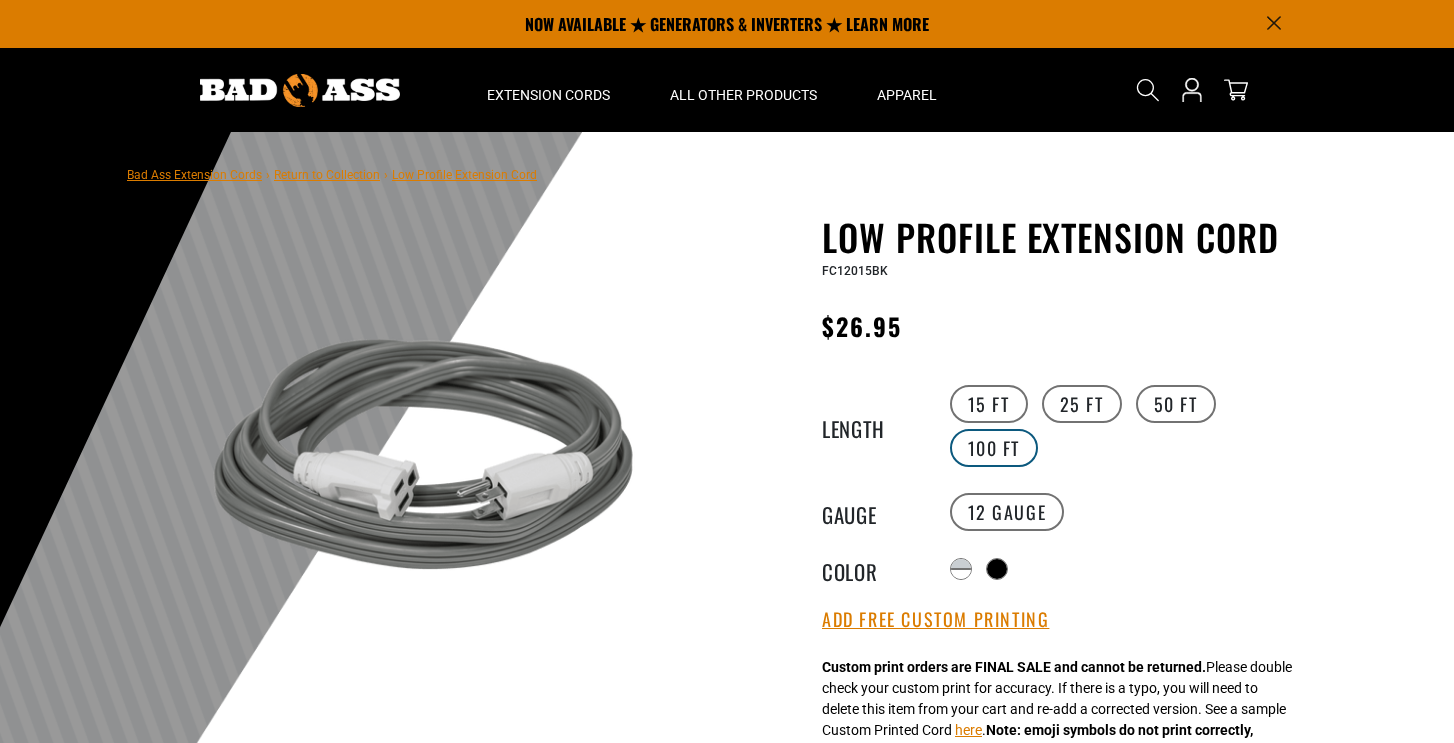 click on "100 FT" at bounding box center (994, 448) 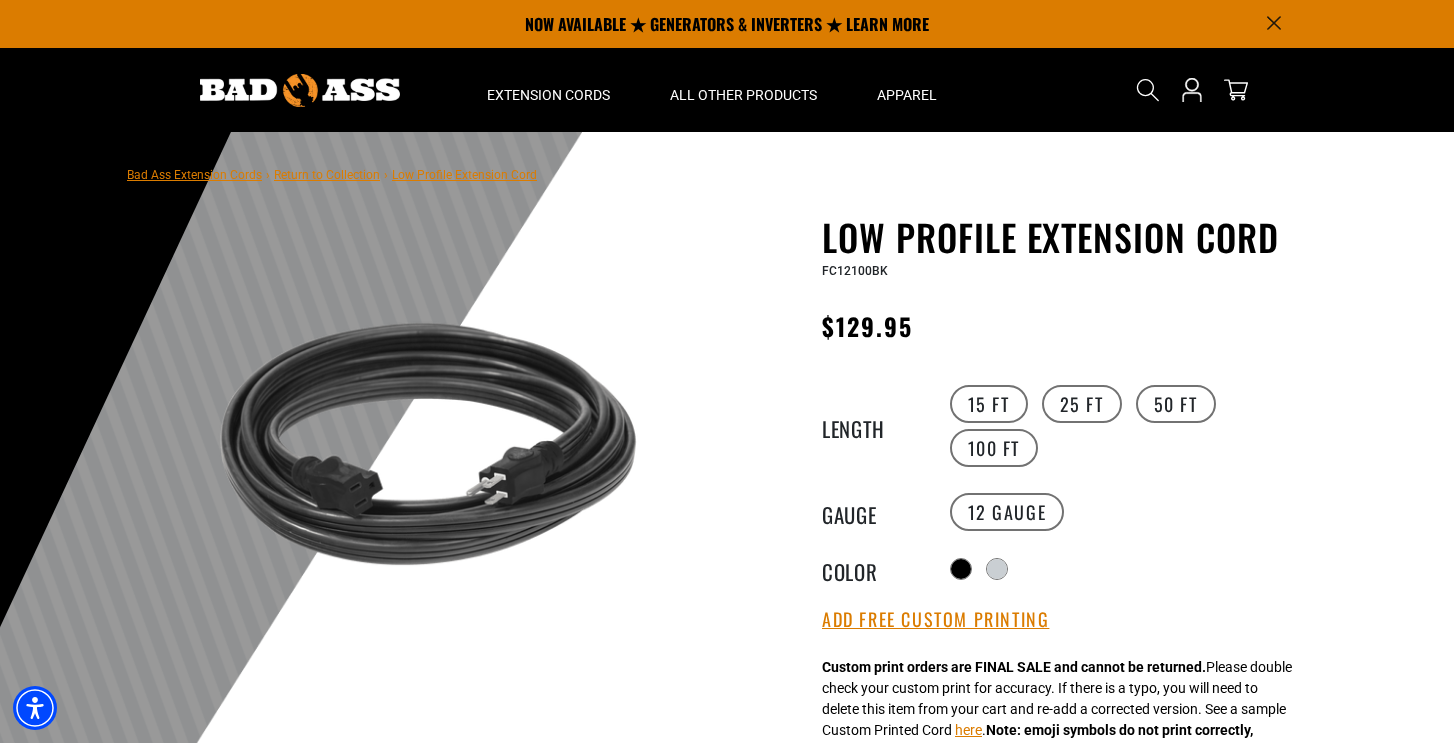 click on "12 Gauge" at bounding box center (1129, 426) 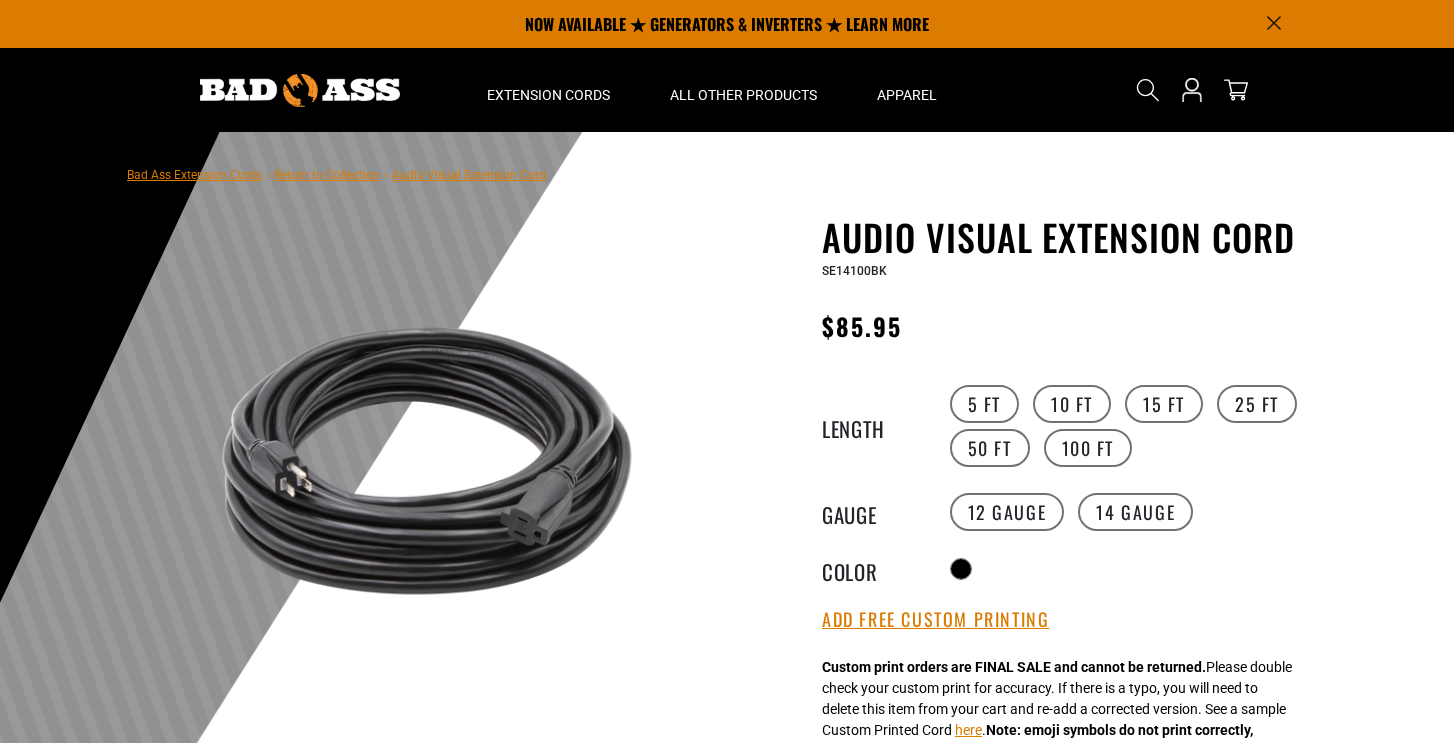 scroll, scrollTop: 0, scrollLeft: 0, axis: both 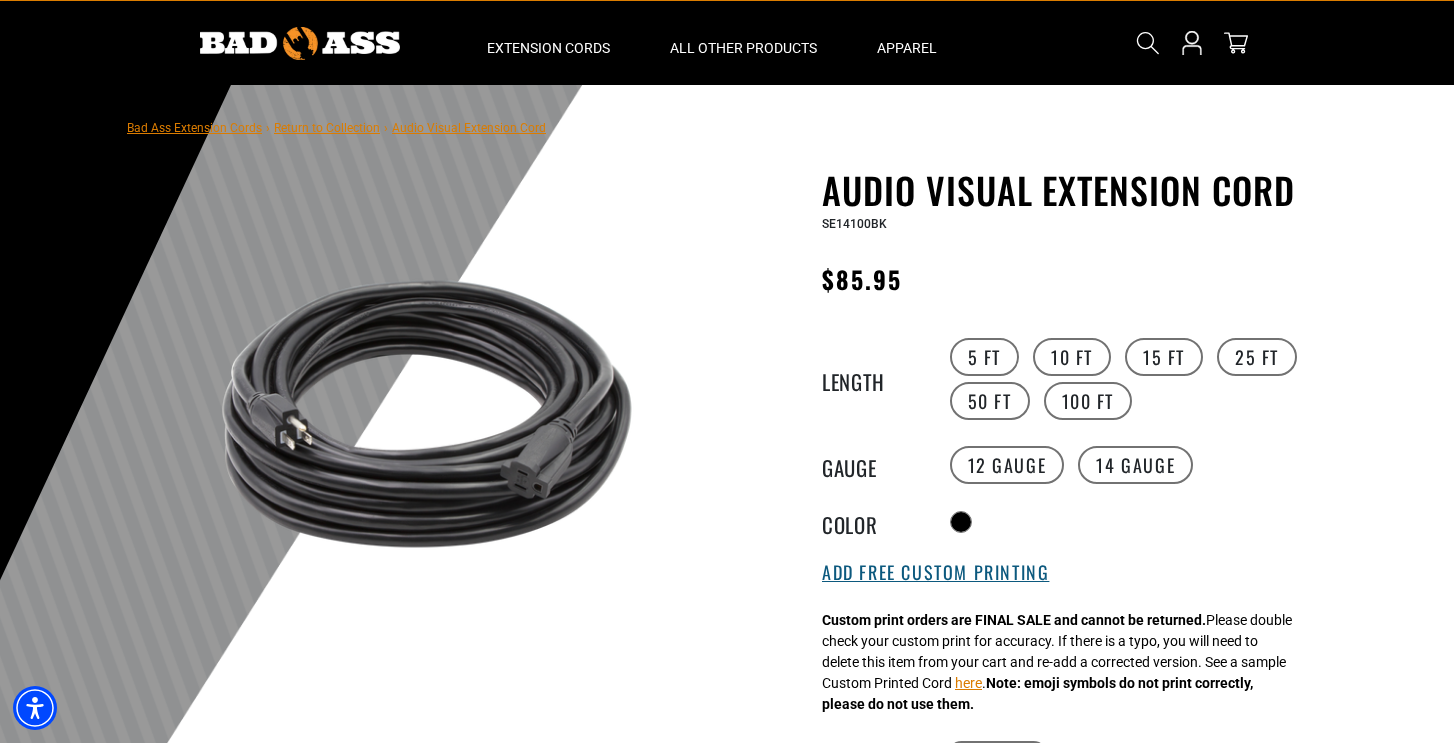 click on "Add Free Custom Printing" at bounding box center (935, 573) 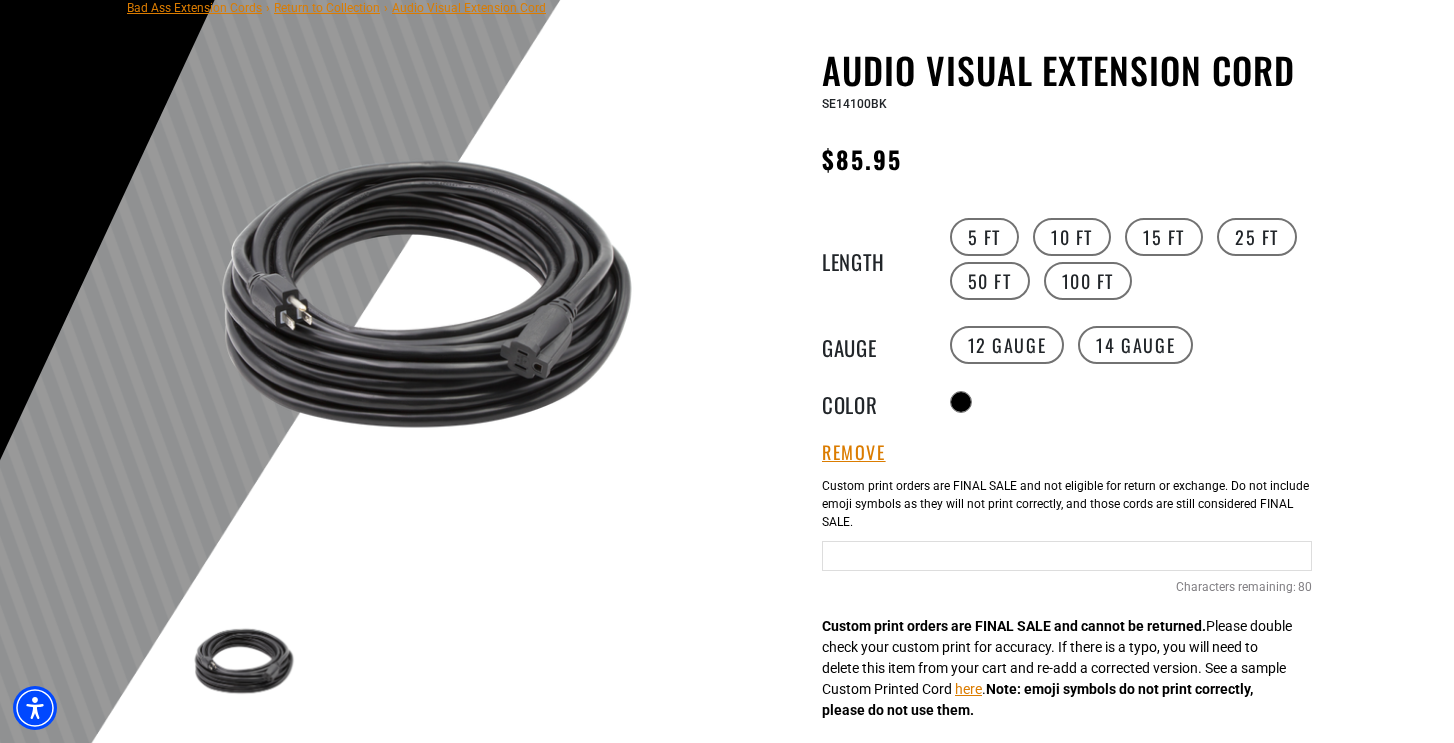 scroll, scrollTop: 169, scrollLeft: 0, axis: vertical 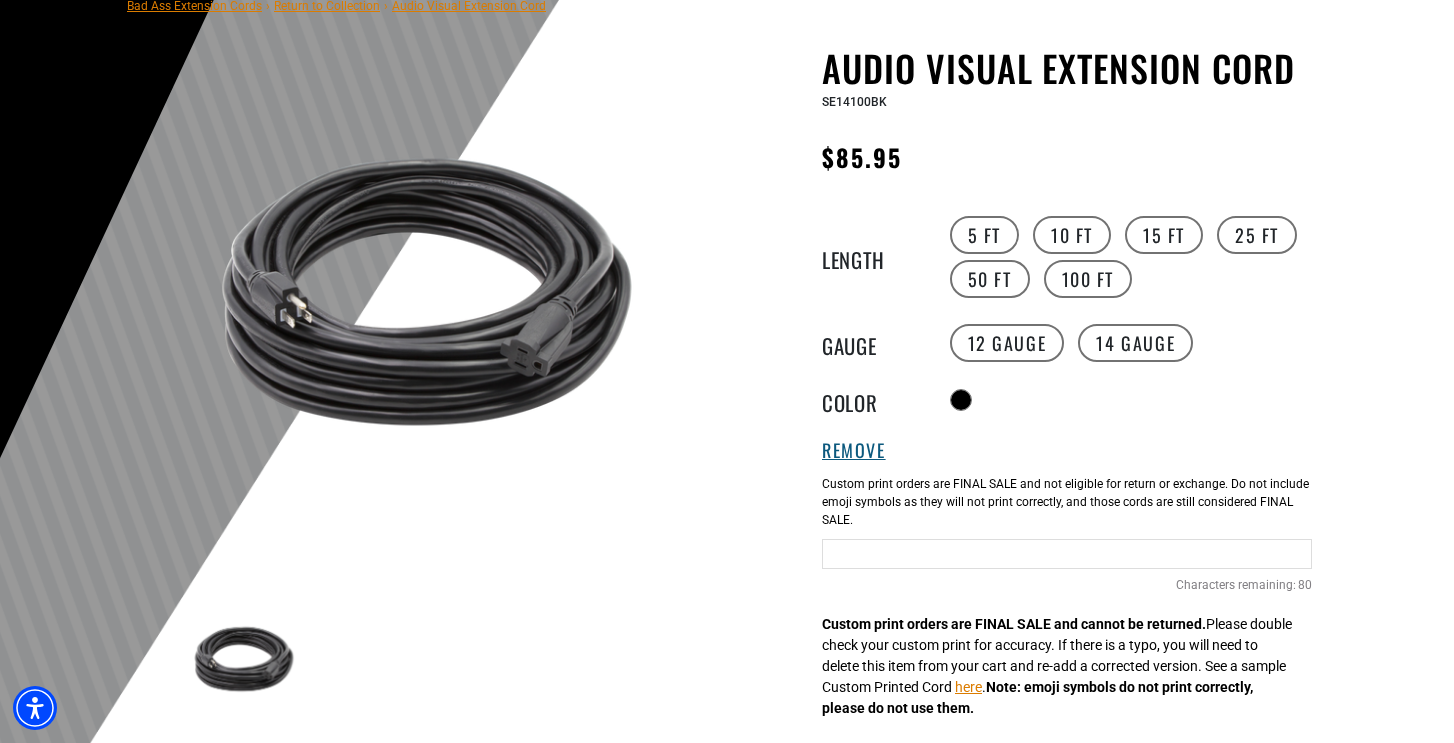click on "Remove" at bounding box center (854, 451) 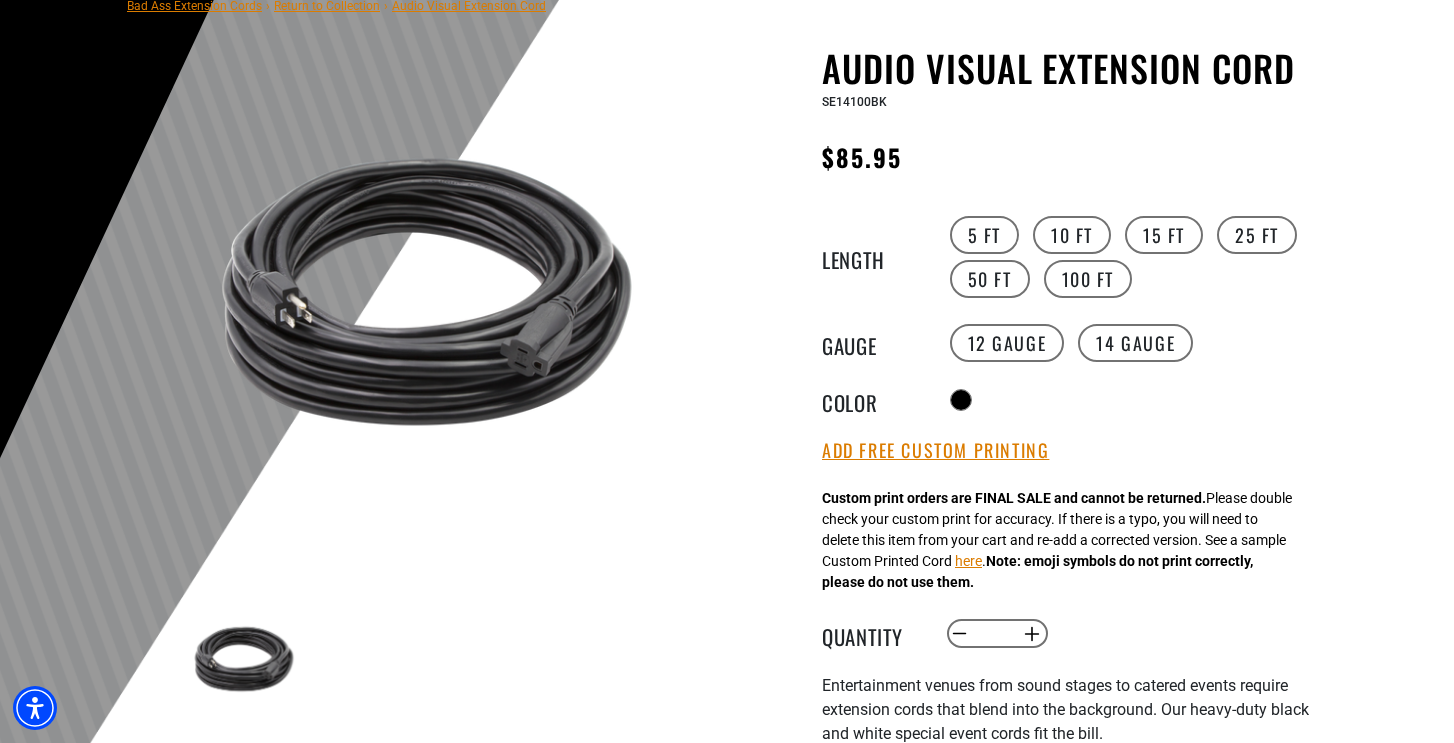 scroll, scrollTop: 171, scrollLeft: 0, axis: vertical 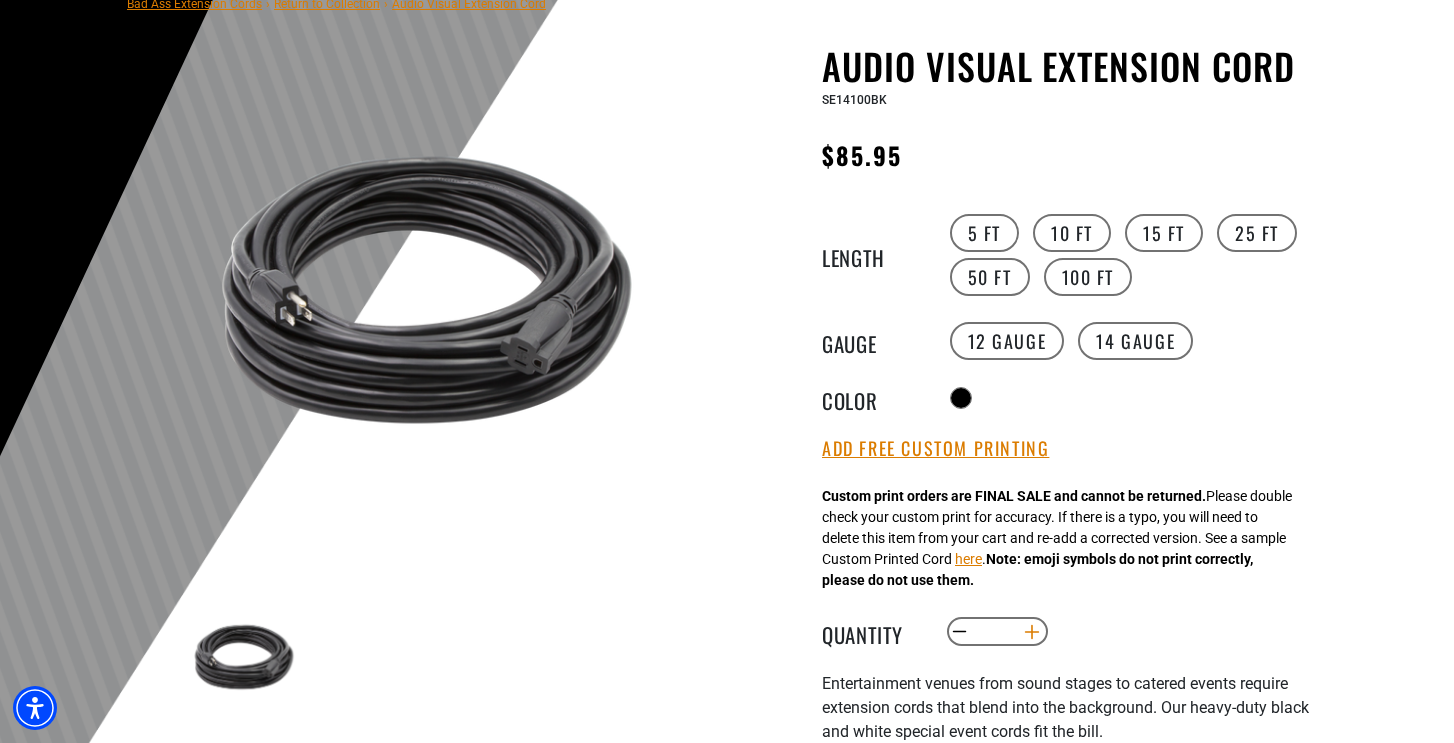 click on "Increase quantity for Audio Visual Extension Cord" at bounding box center (1032, 632) 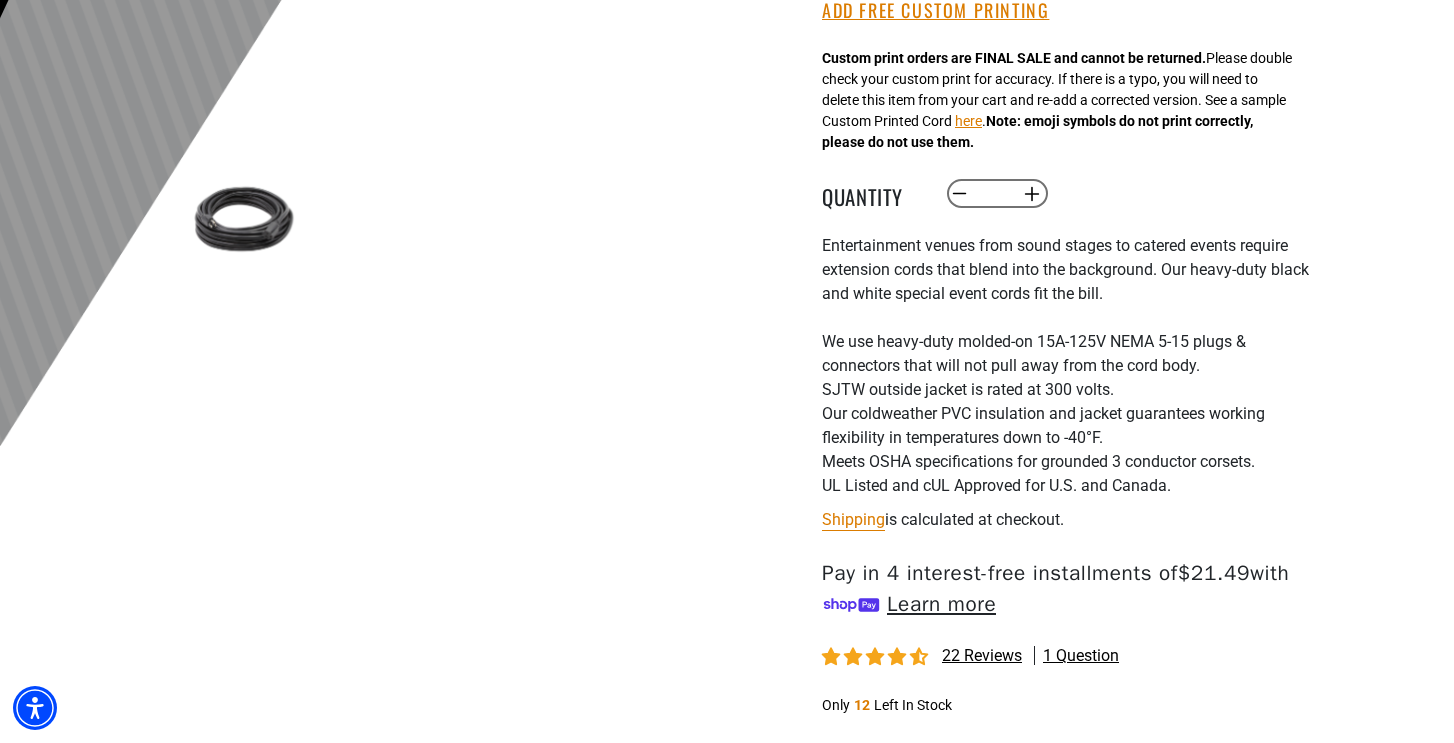 scroll, scrollTop: 761, scrollLeft: 0, axis: vertical 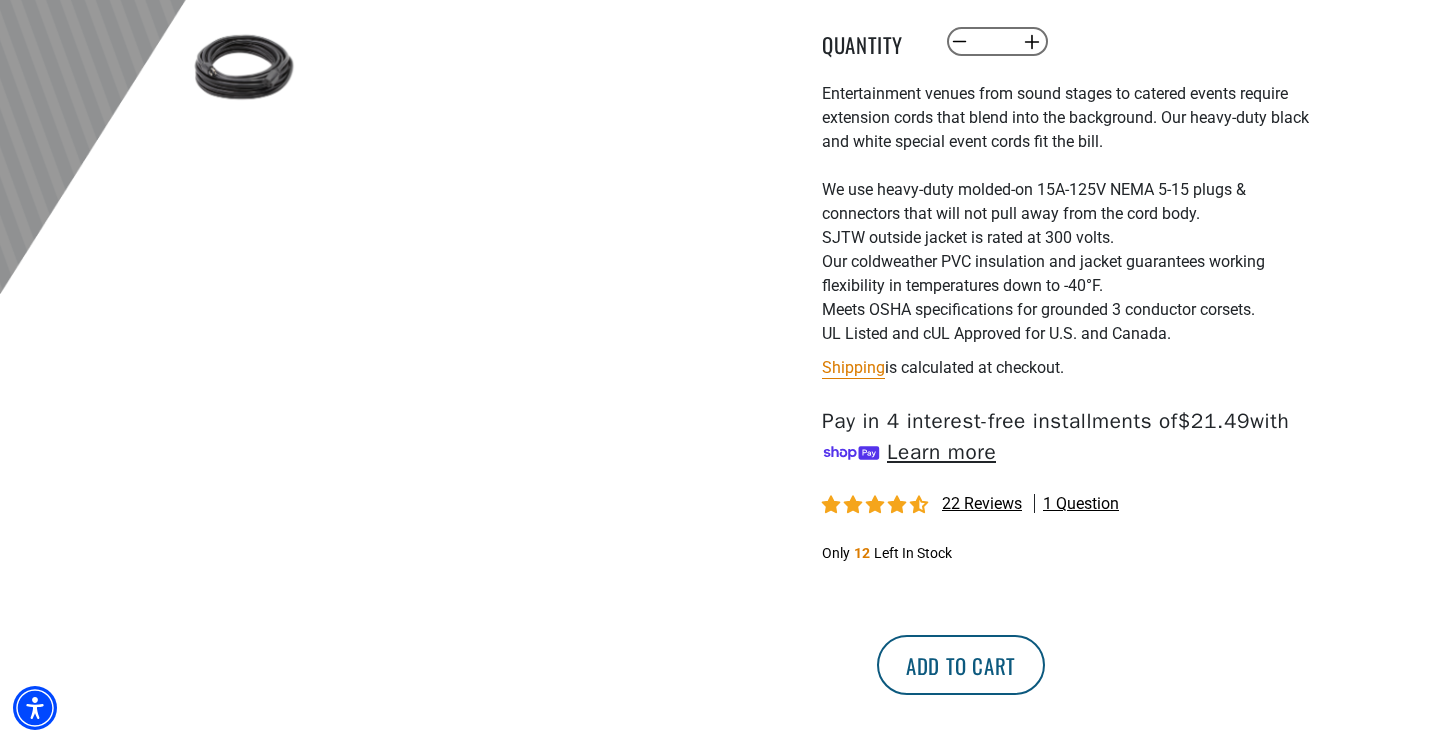 click on "Add to cart" at bounding box center (961, 665) 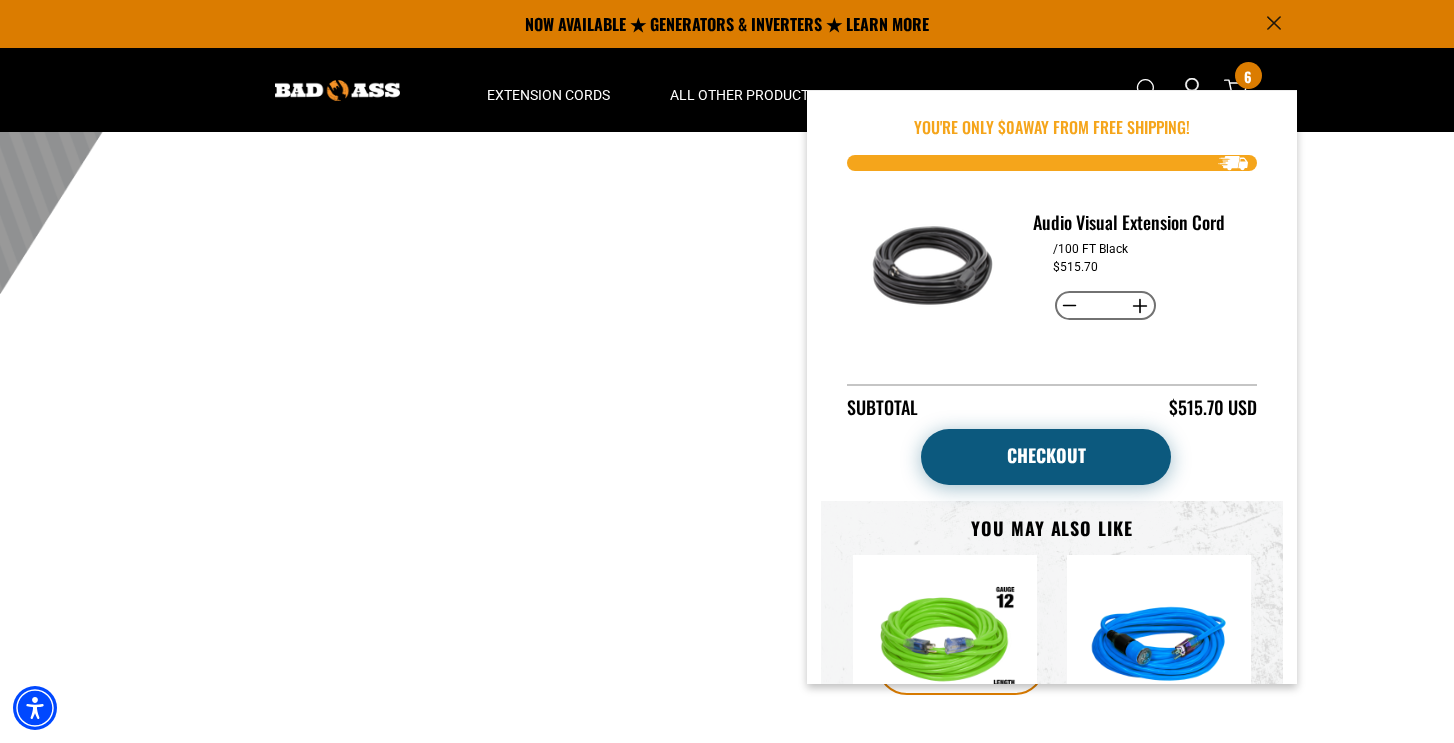 click on "Checkout" at bounding box center (1046, 457) 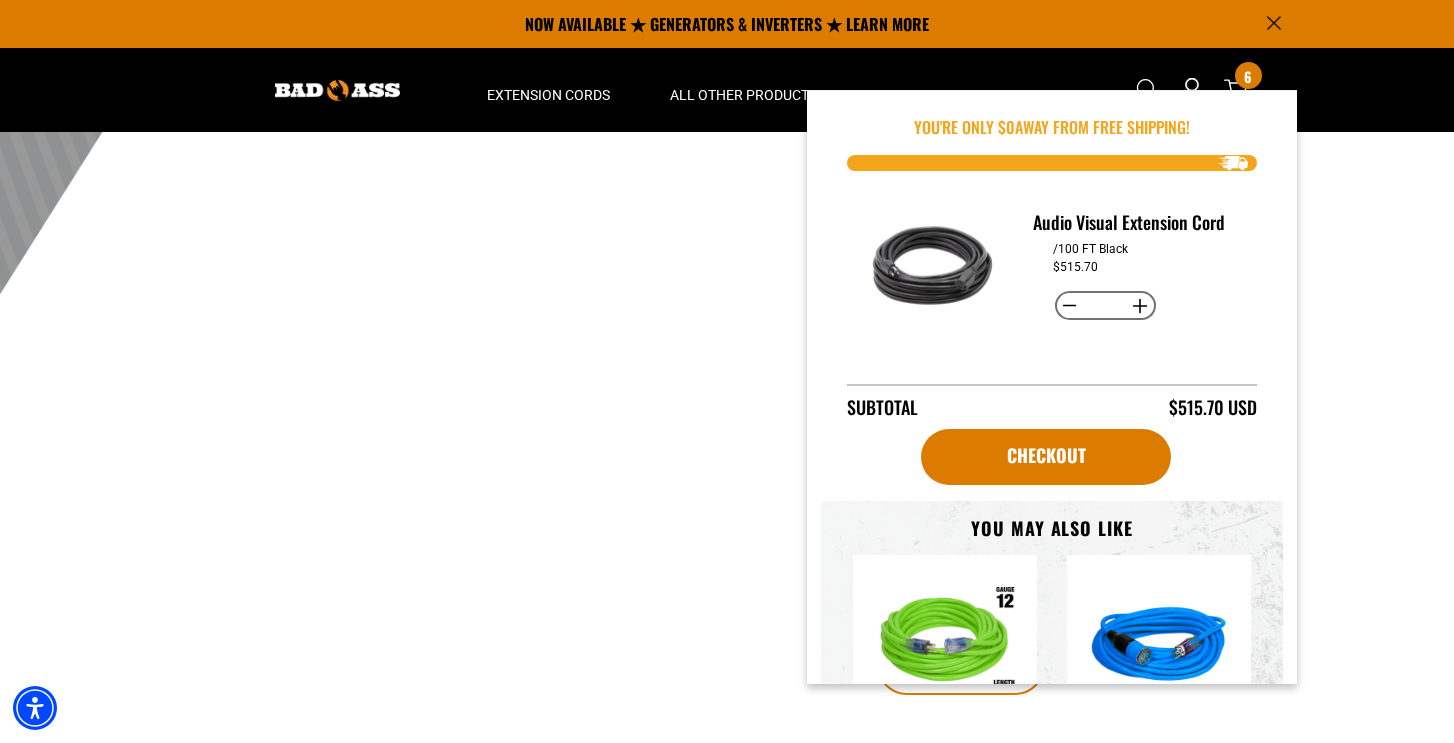 click at bounding box center (727, -139) 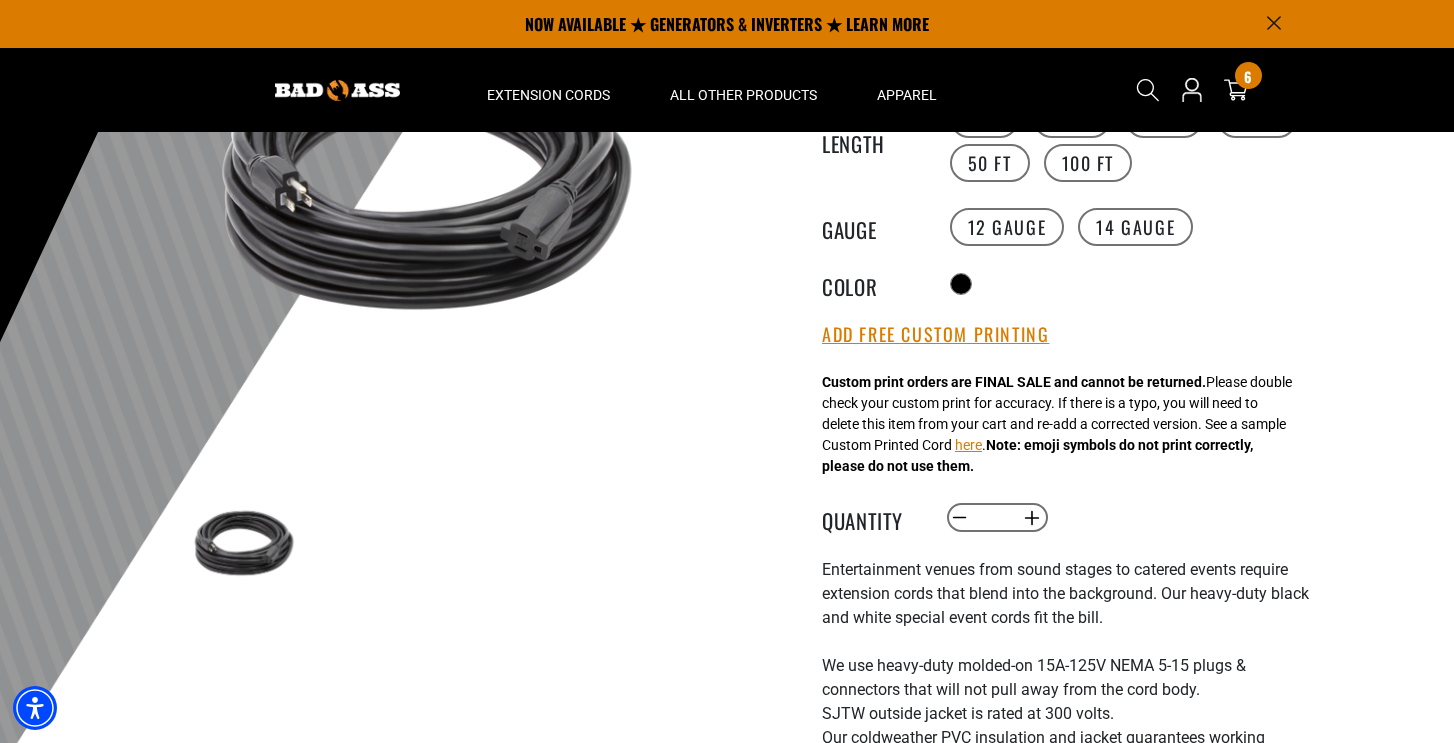 scroll, scrollTop: 253, scrollLeft: 0, axis: vertical 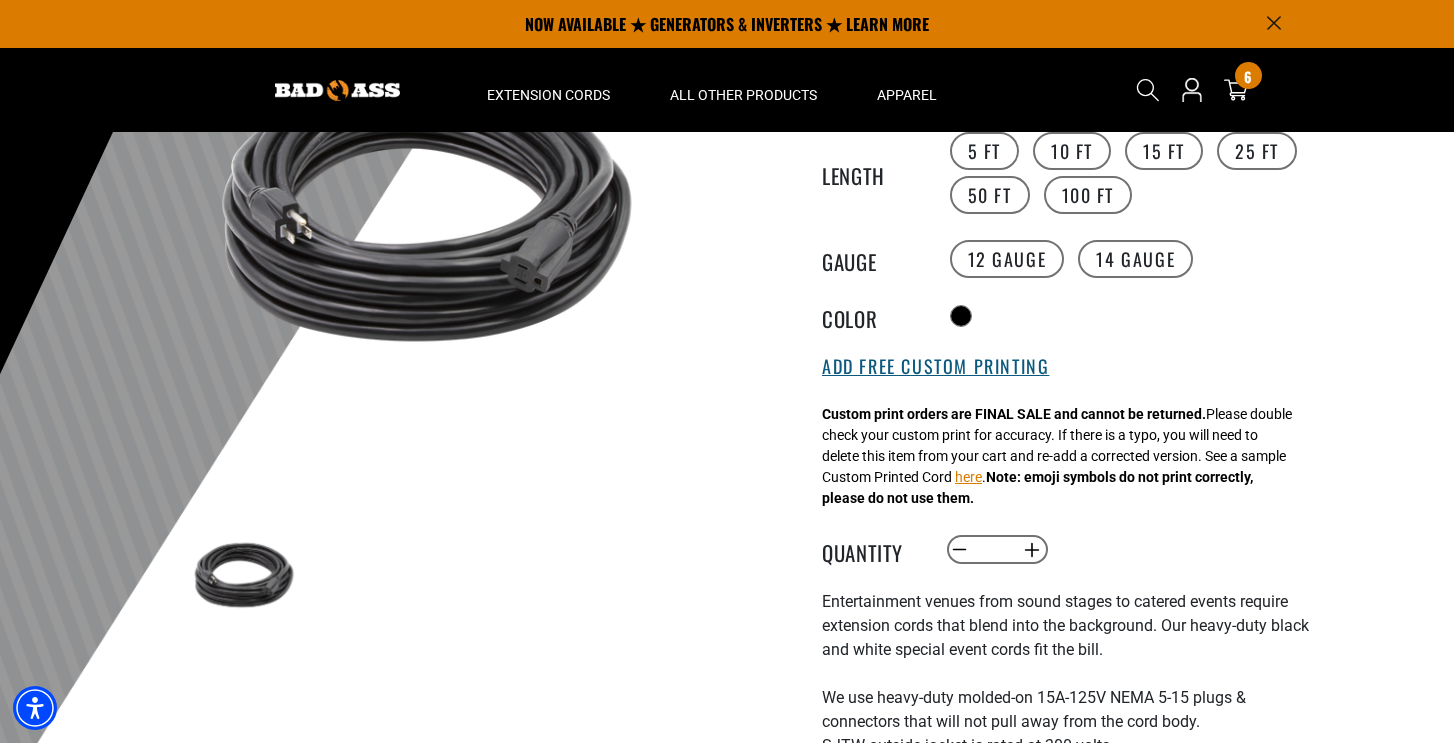 click on "Add Free Custom Printing" at bounding box center [935, 367] 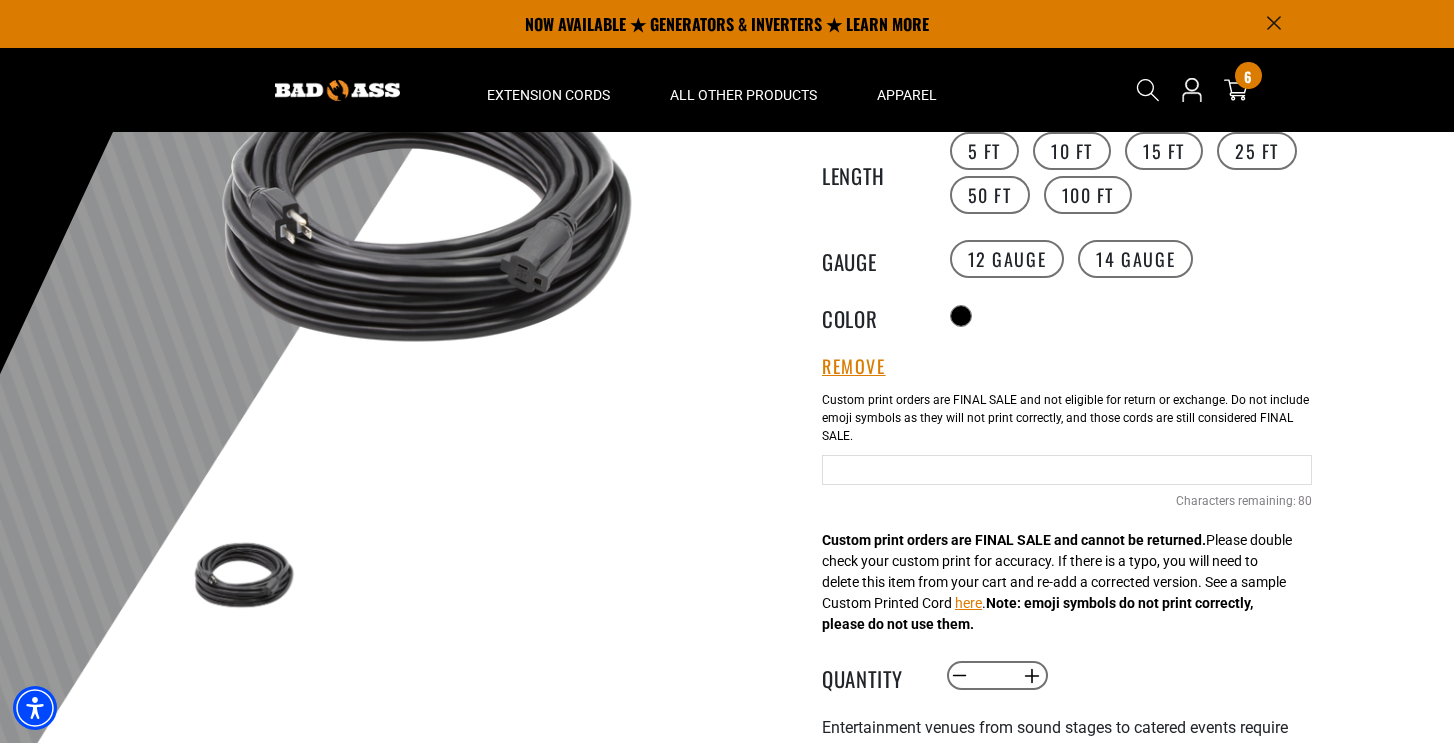 click at bounding box center (1067, 470) 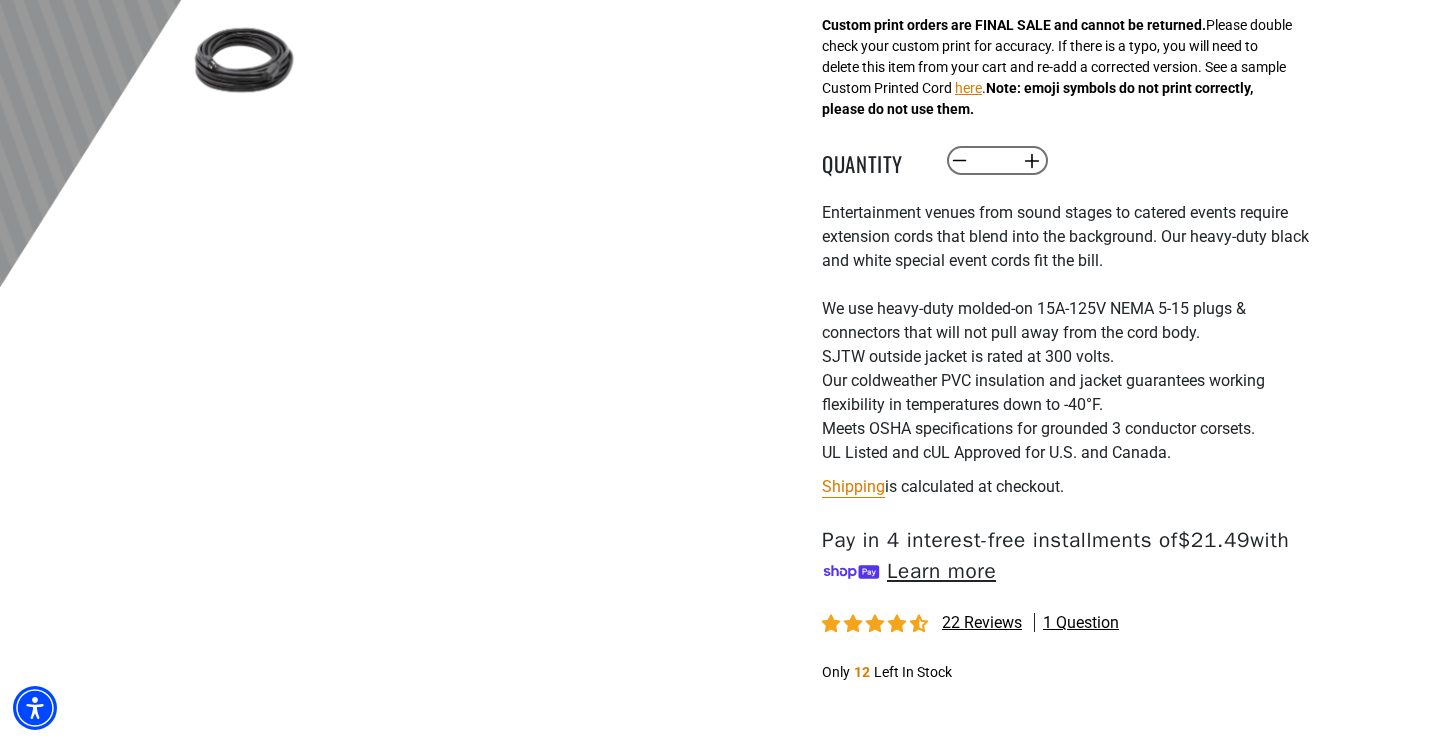 scroll, scrollTop: 939, scrollLeft: 0, axis: vertical 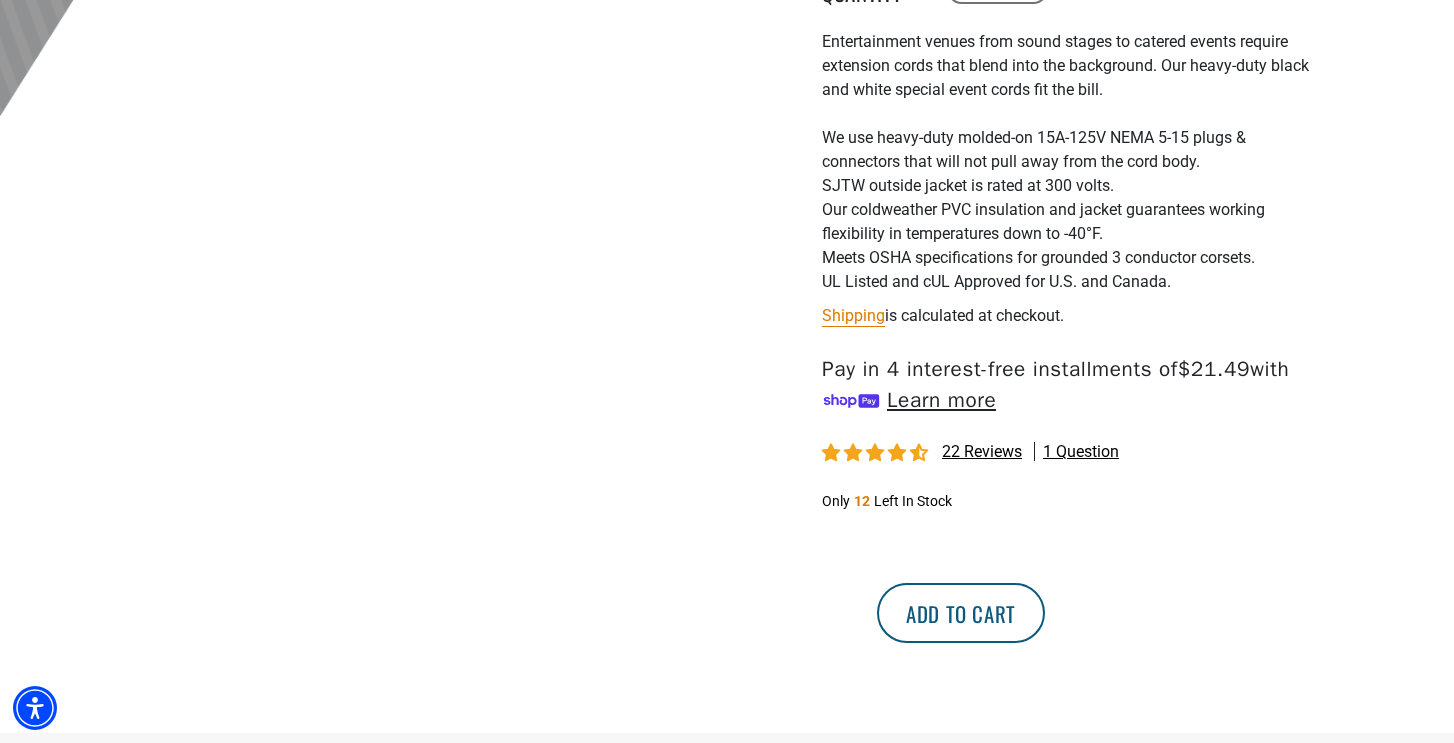 type on "**********" 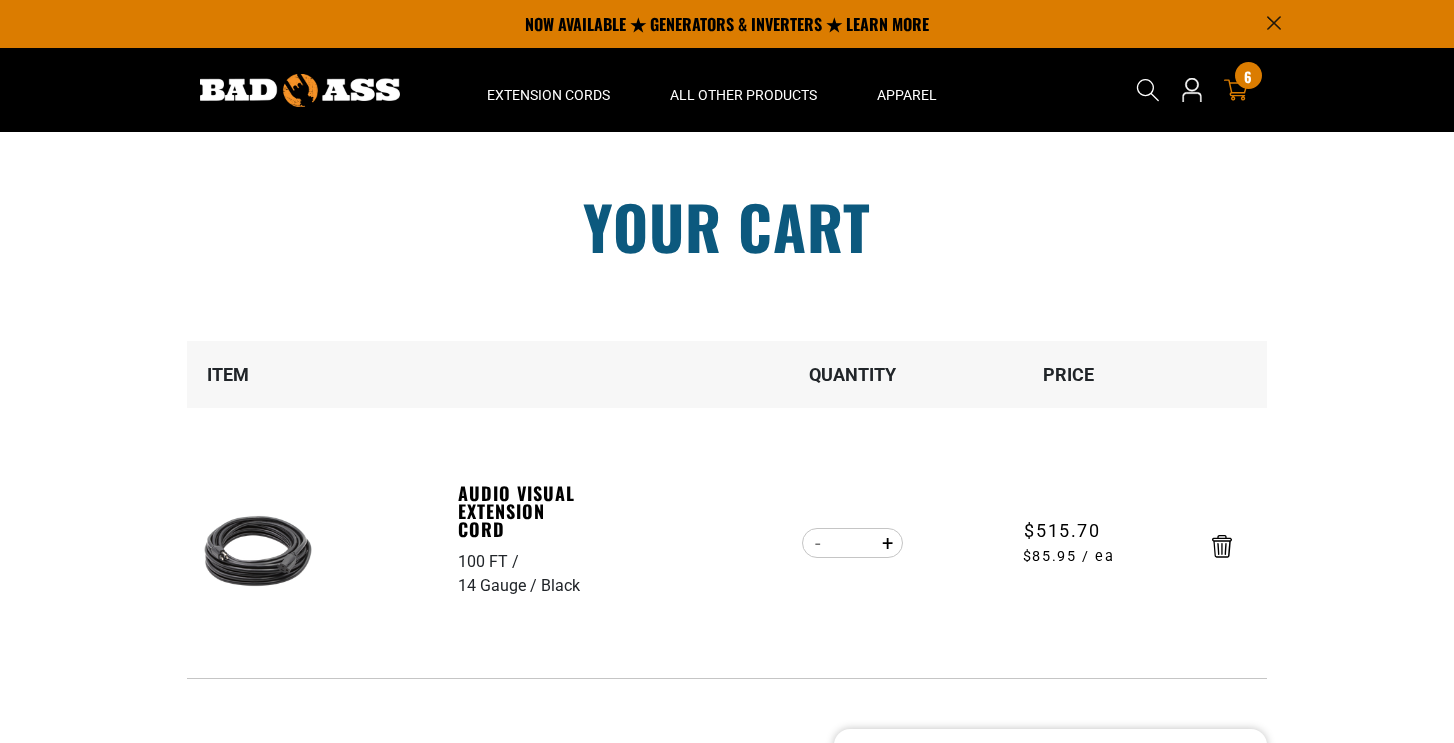 scroll, scrollTop: 0, scrollLeft: 0, axis: both 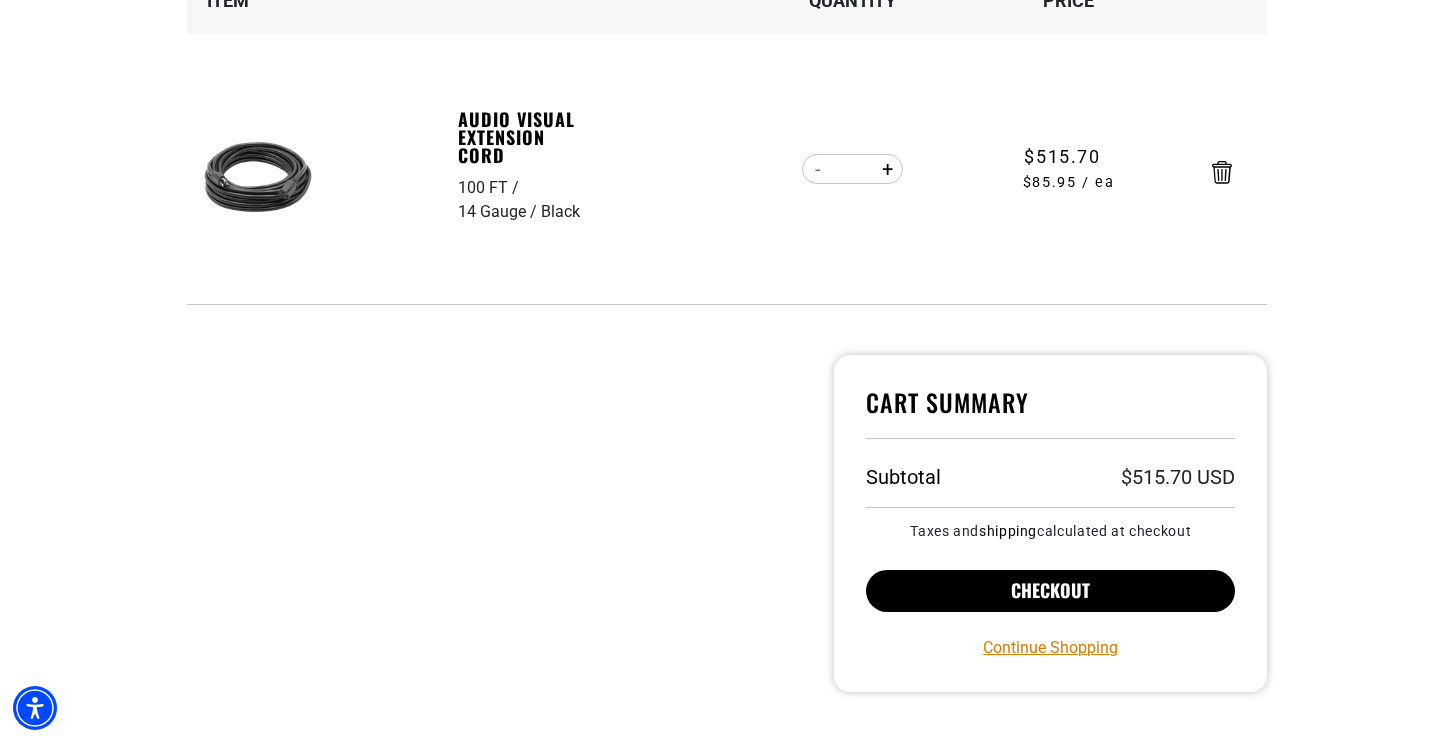 click on "Checkout" at bounding box center [1050, 591] 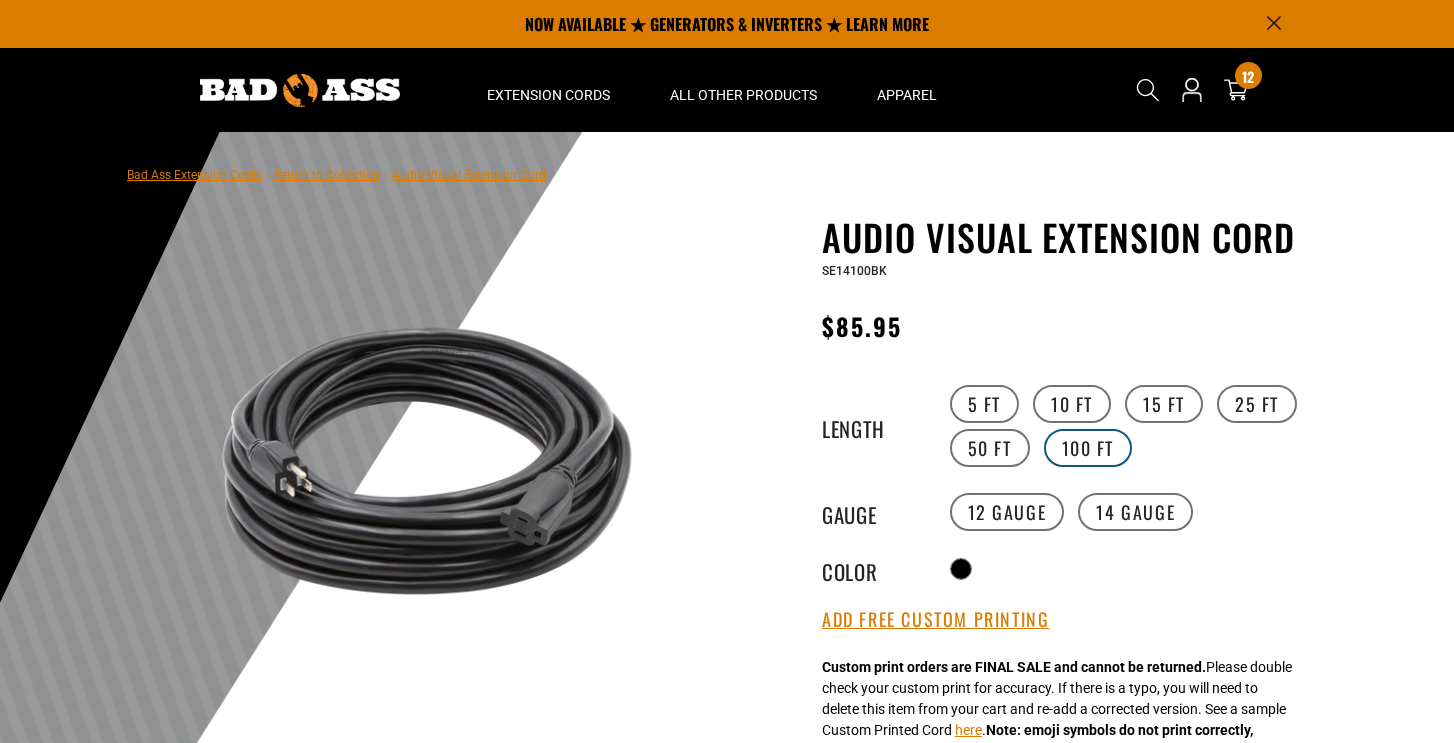 scroll, scrollTop: 0, scrollLeft: 0, axis: both 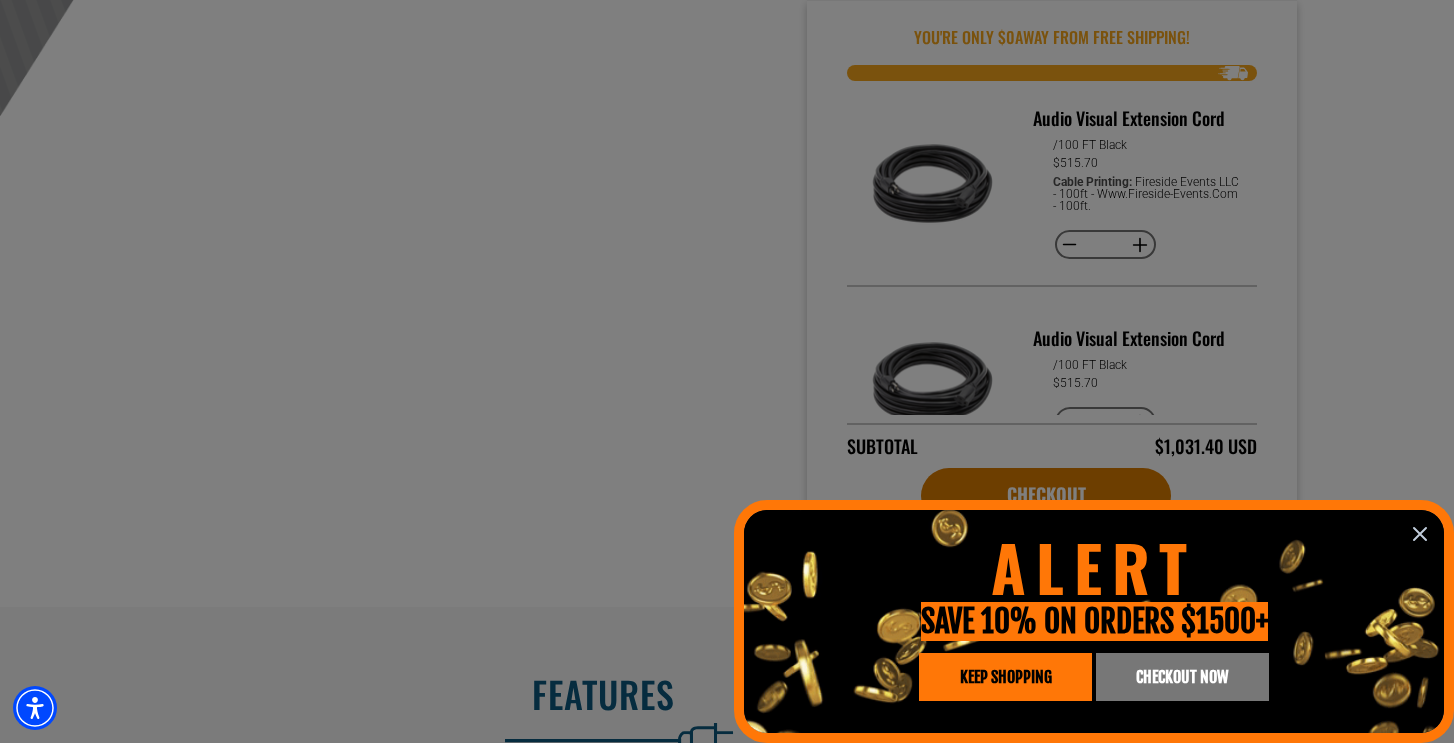 click on "CHECKOUT NOW" at bounding box center [1182, 677] 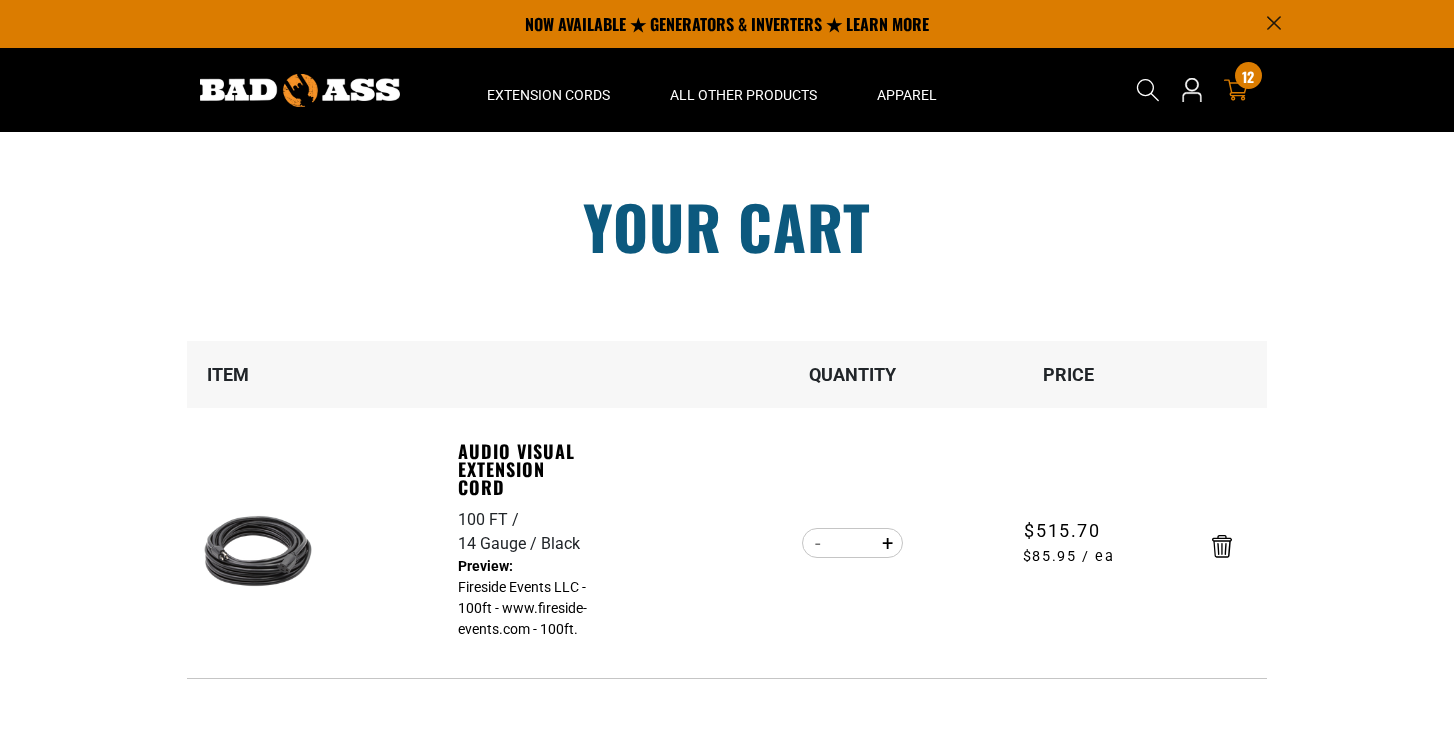 scroll, scrollTop: 0, scrollLeft: 0, axis: both 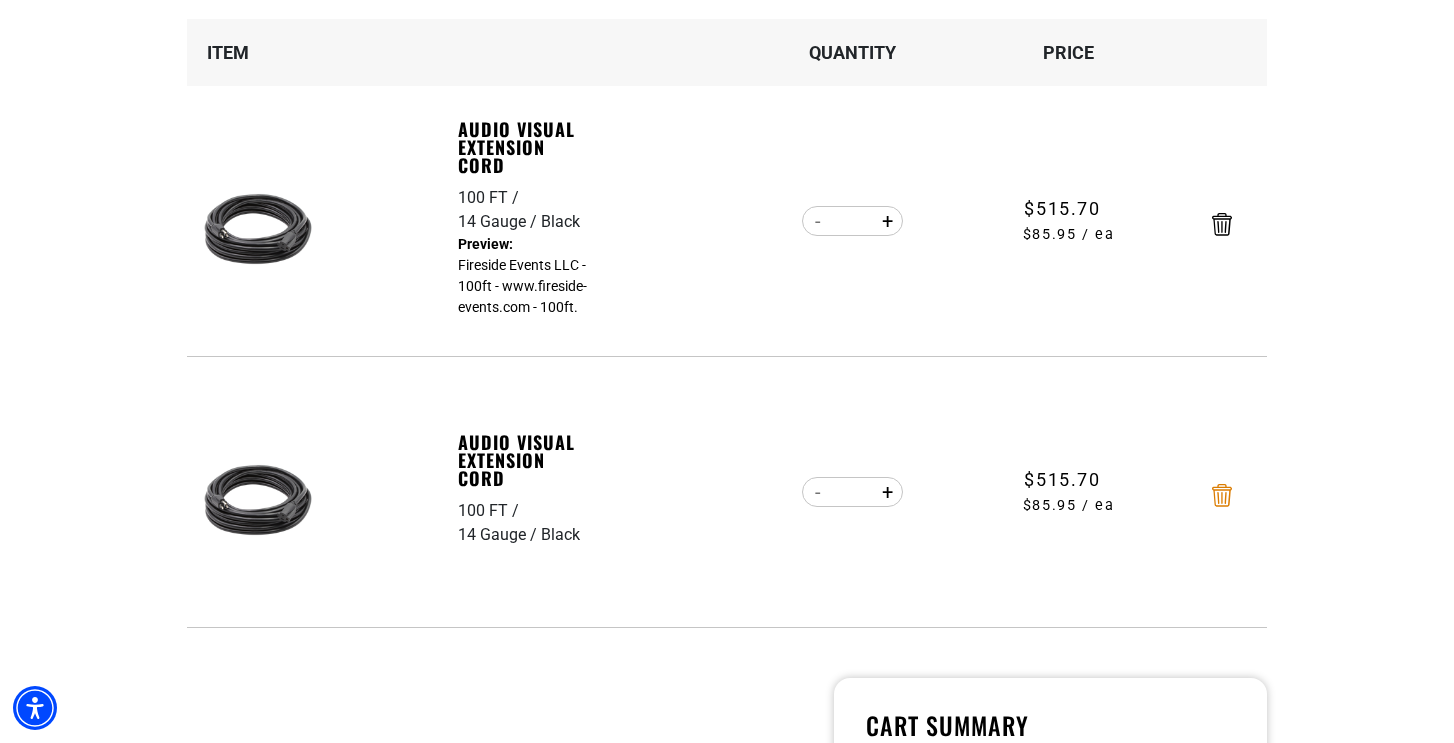 click 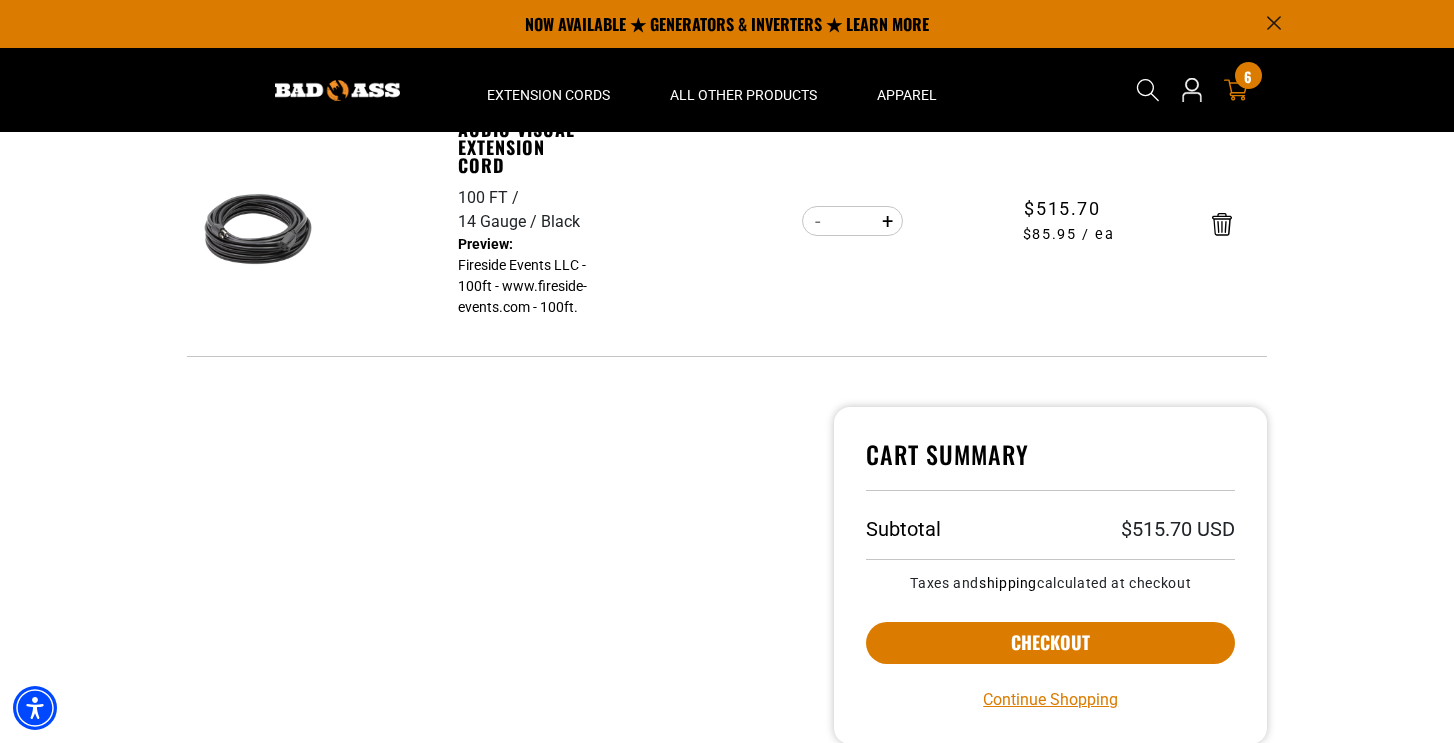scroll, scrollTop: 67, scrollLeft: 0, axis: vertical 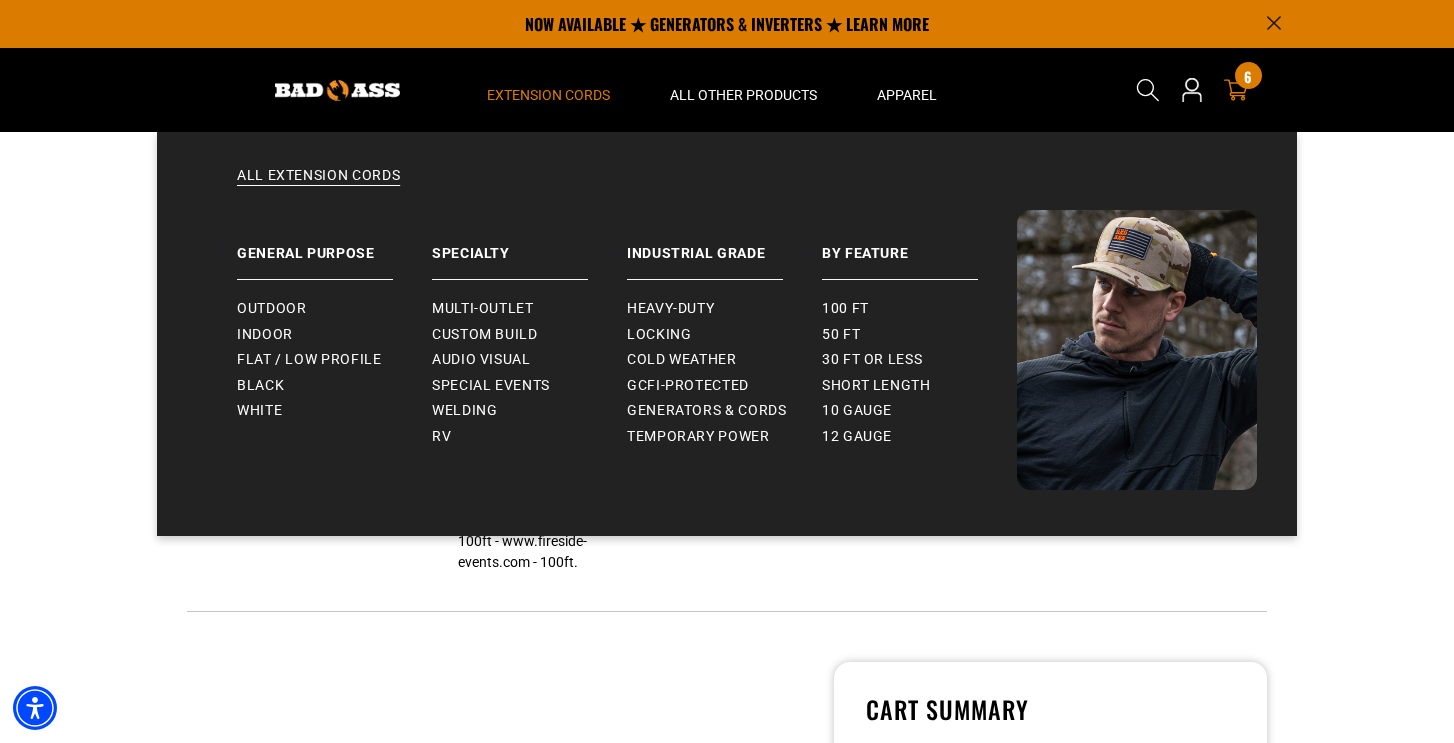 click on "Extension Cords" at bounding box center (548, 95) 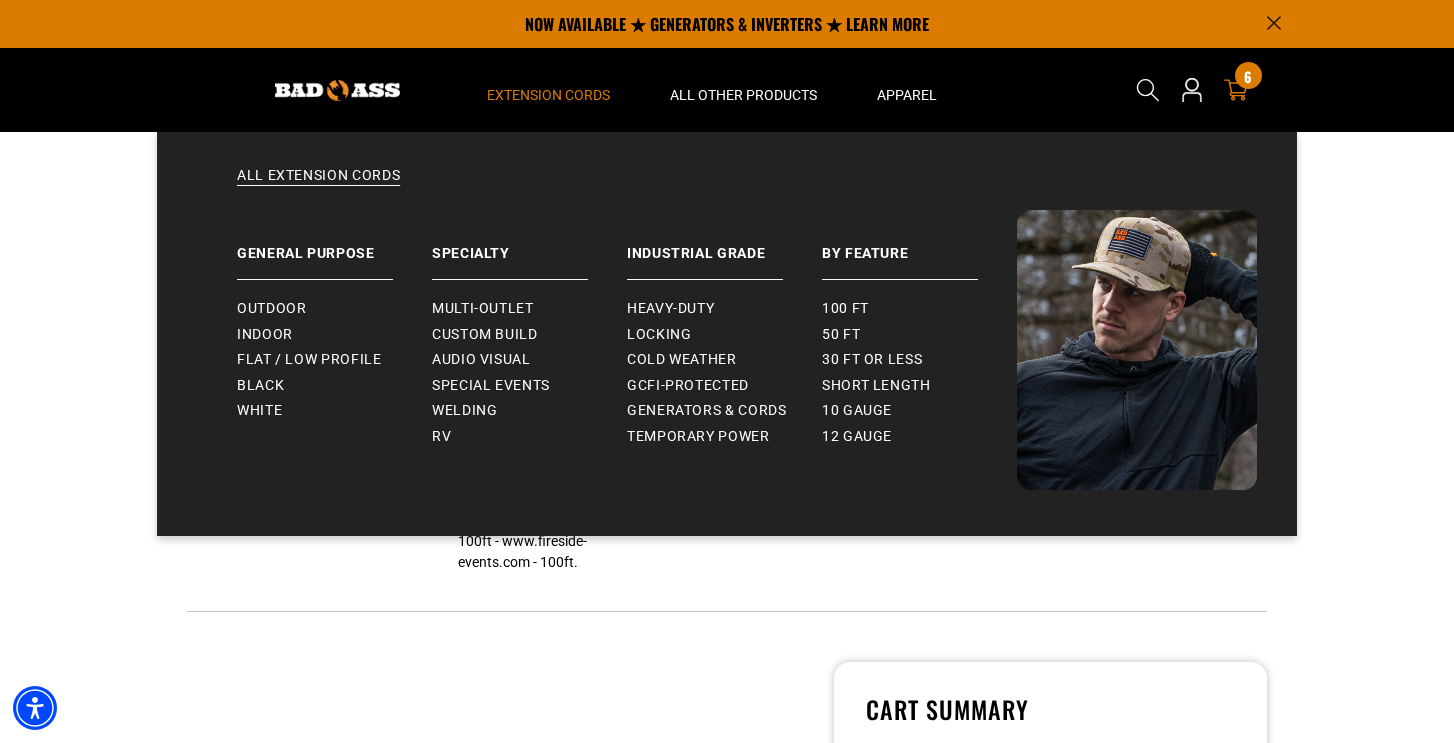 click on "Extension Cords" at bounding box center [548, 95] 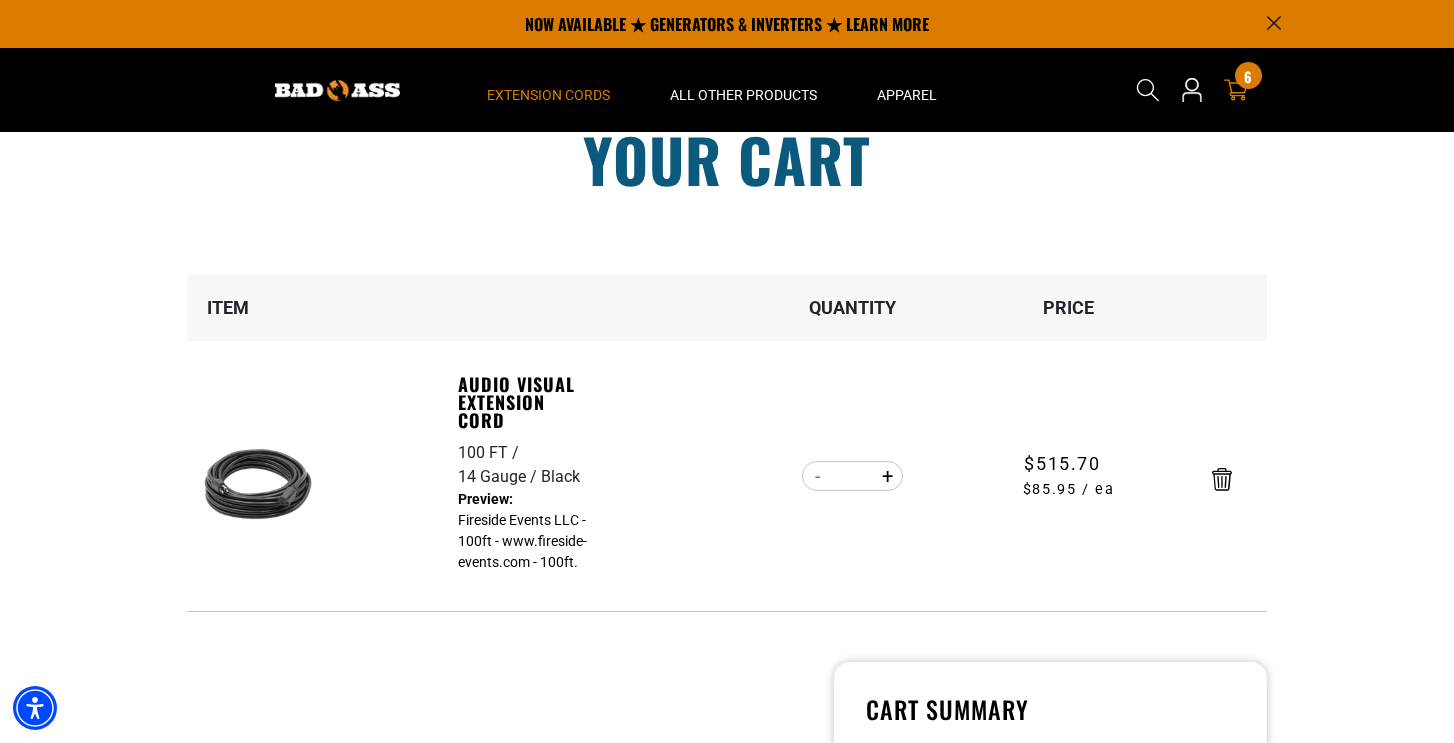 click on "Extension Cords" at bounding box center [548, 95] 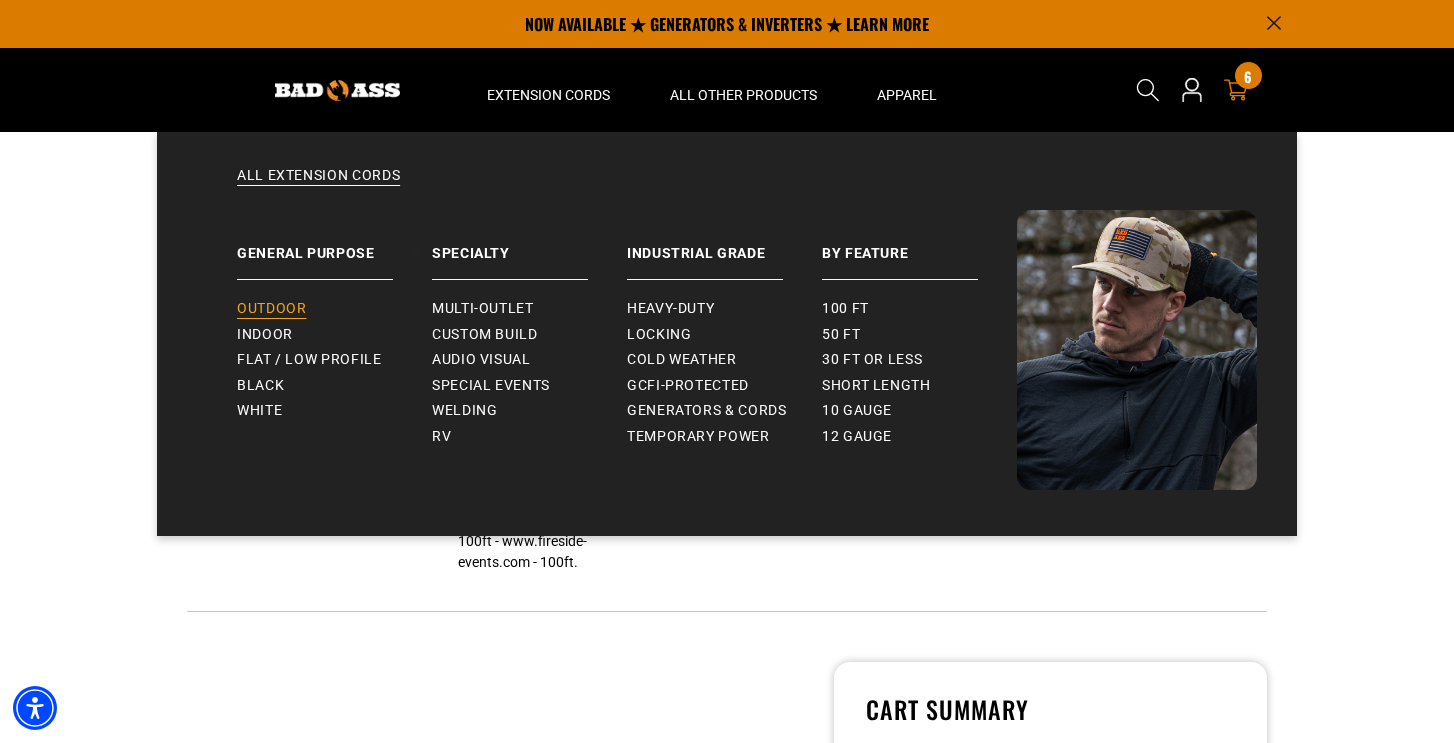 click on "Outdoor" at bounding box center [271, 309] 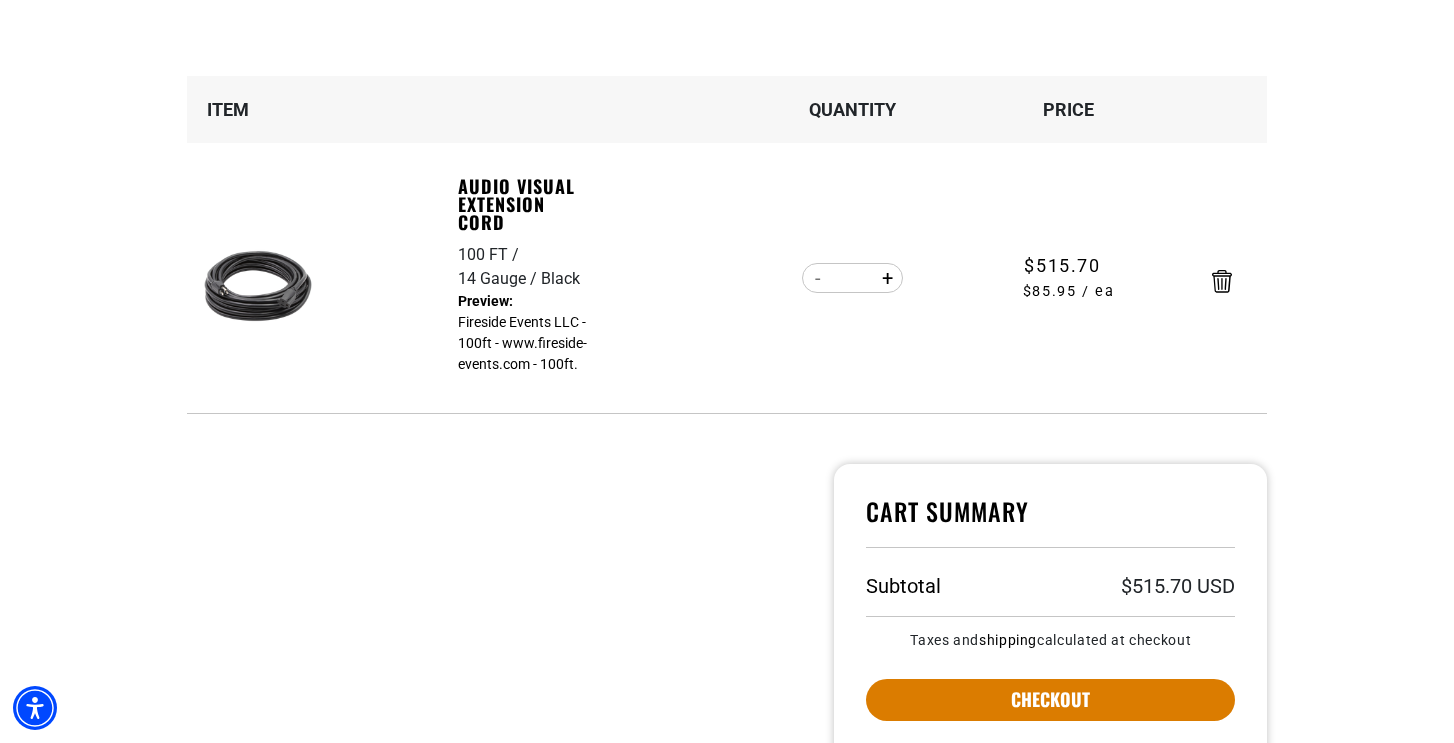 scroll, scrollTop: 380, scrollLeft: 0, axis: vertical 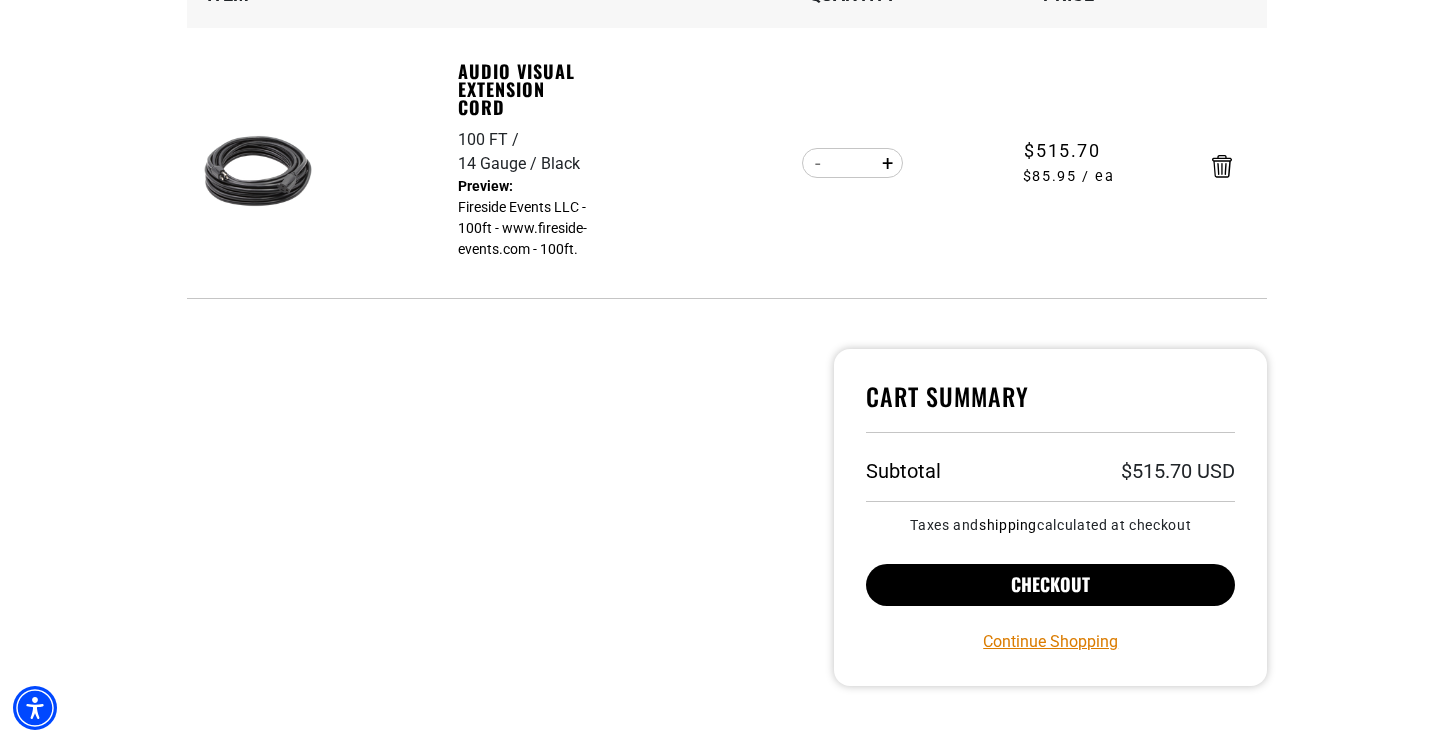click on "Checkout" at bounding box center [1050, 585] 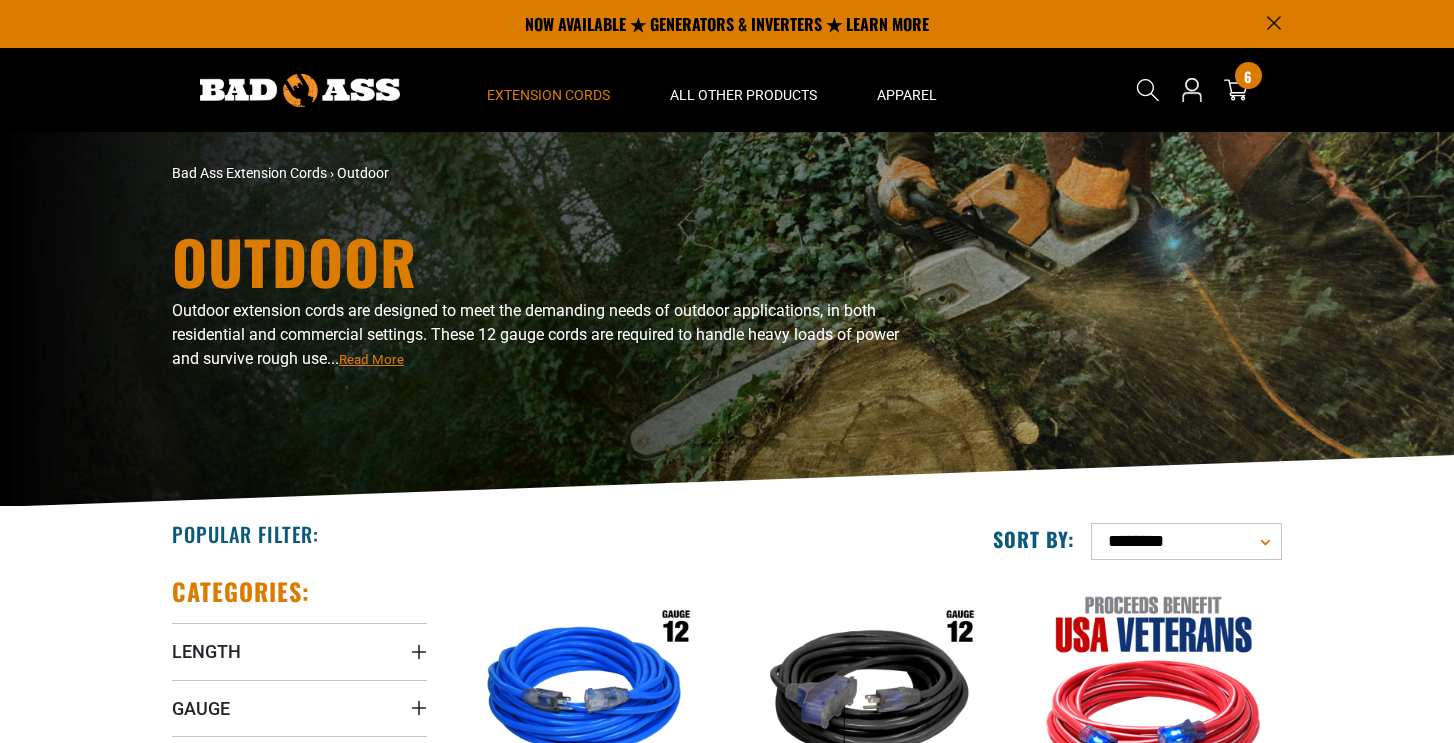 scroll, scrollTop: 0, scrollLeft: 0, axis: both 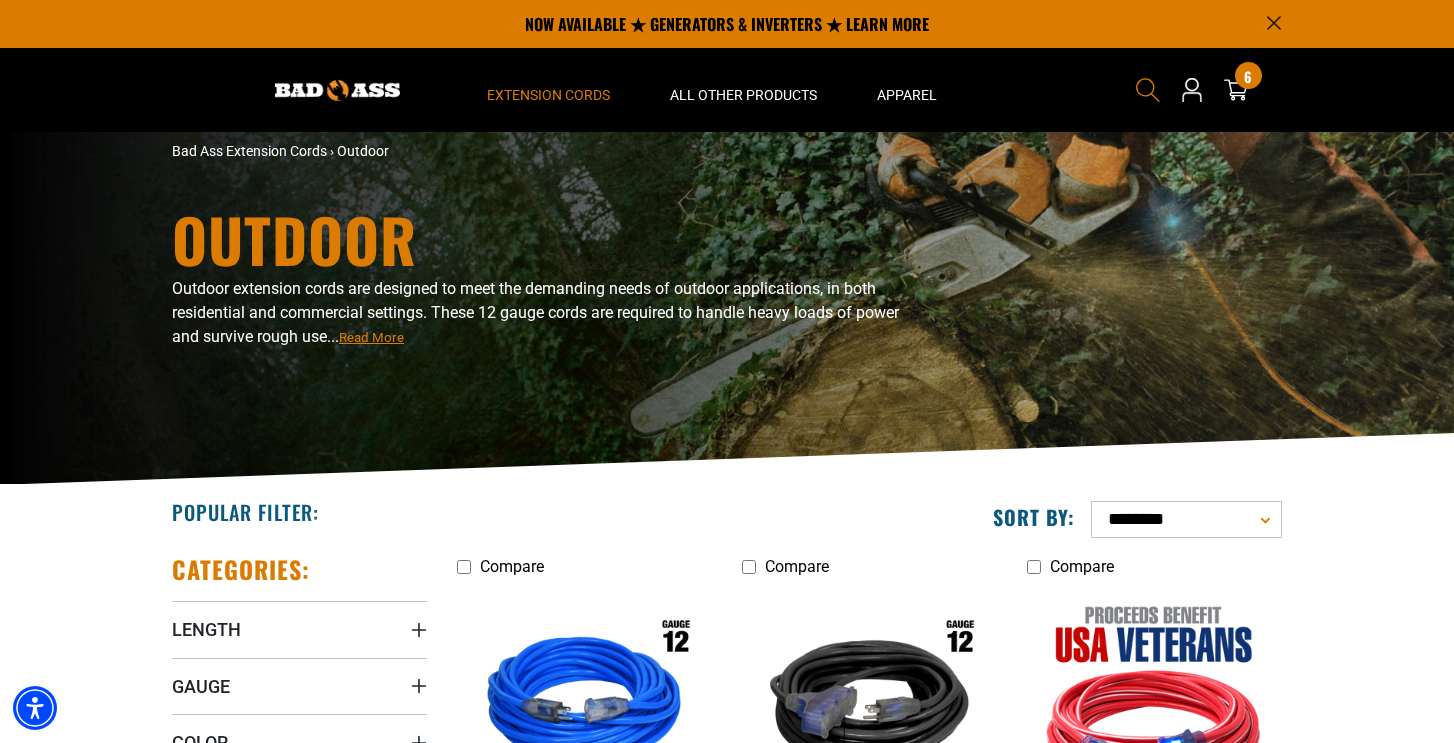 click 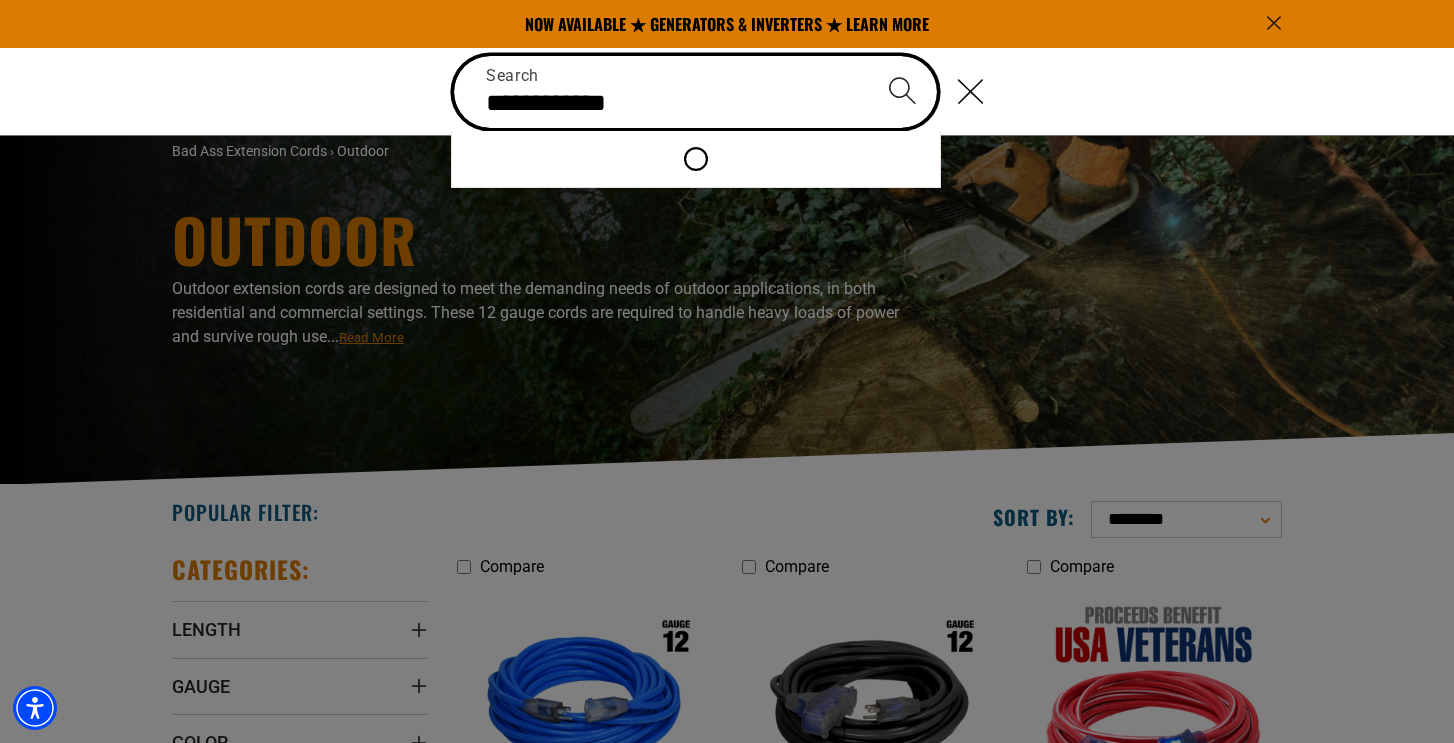 type on "**********" 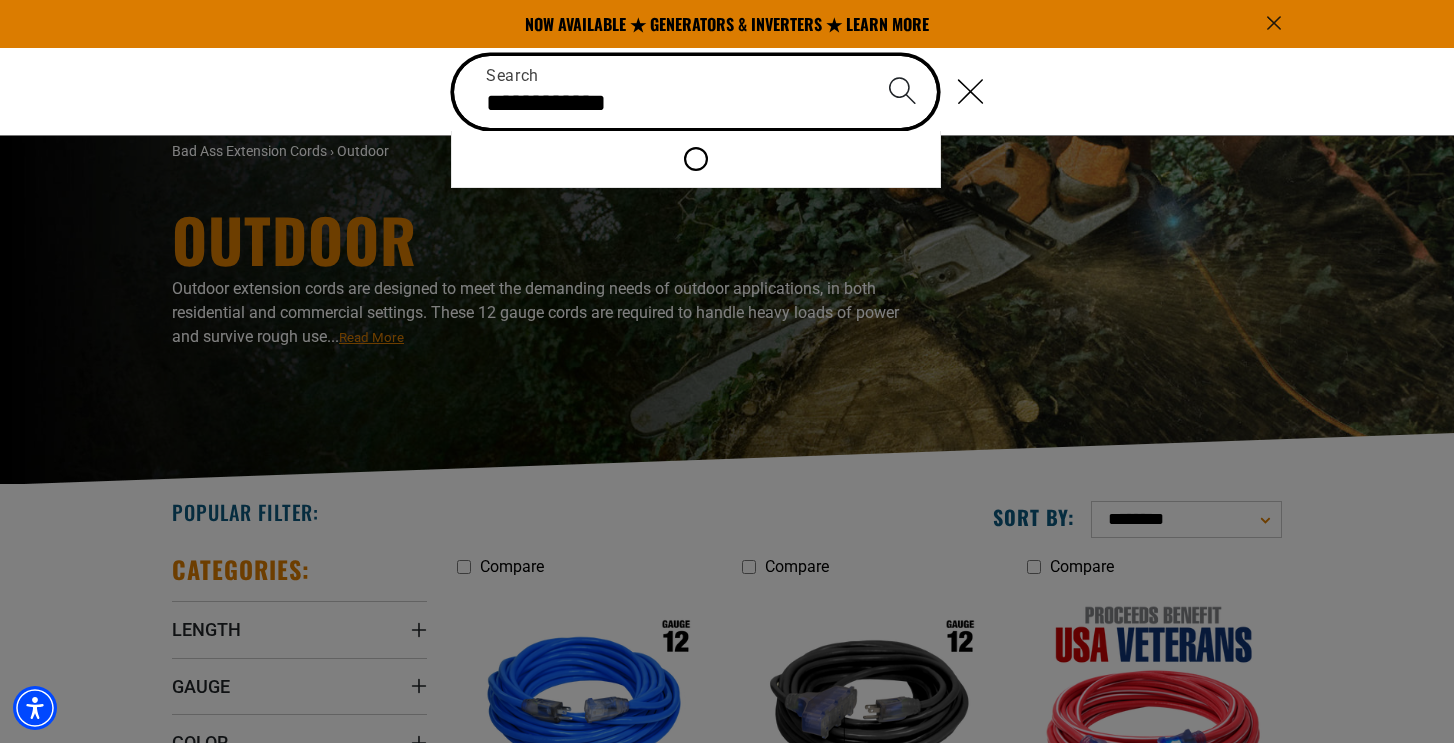 click at bounding box center (902, 91) 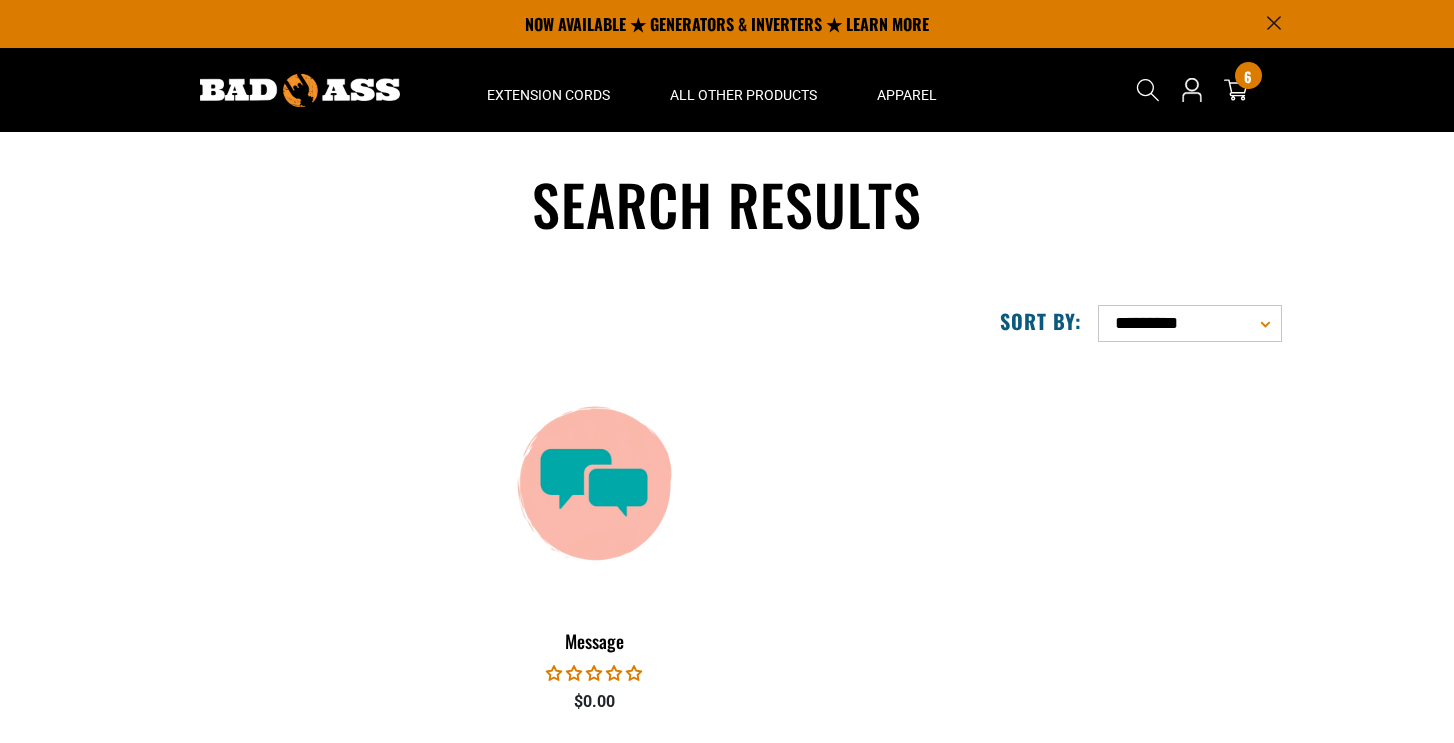 scroll, scrollTop: 0, scrollLeft: 0, axis: both 